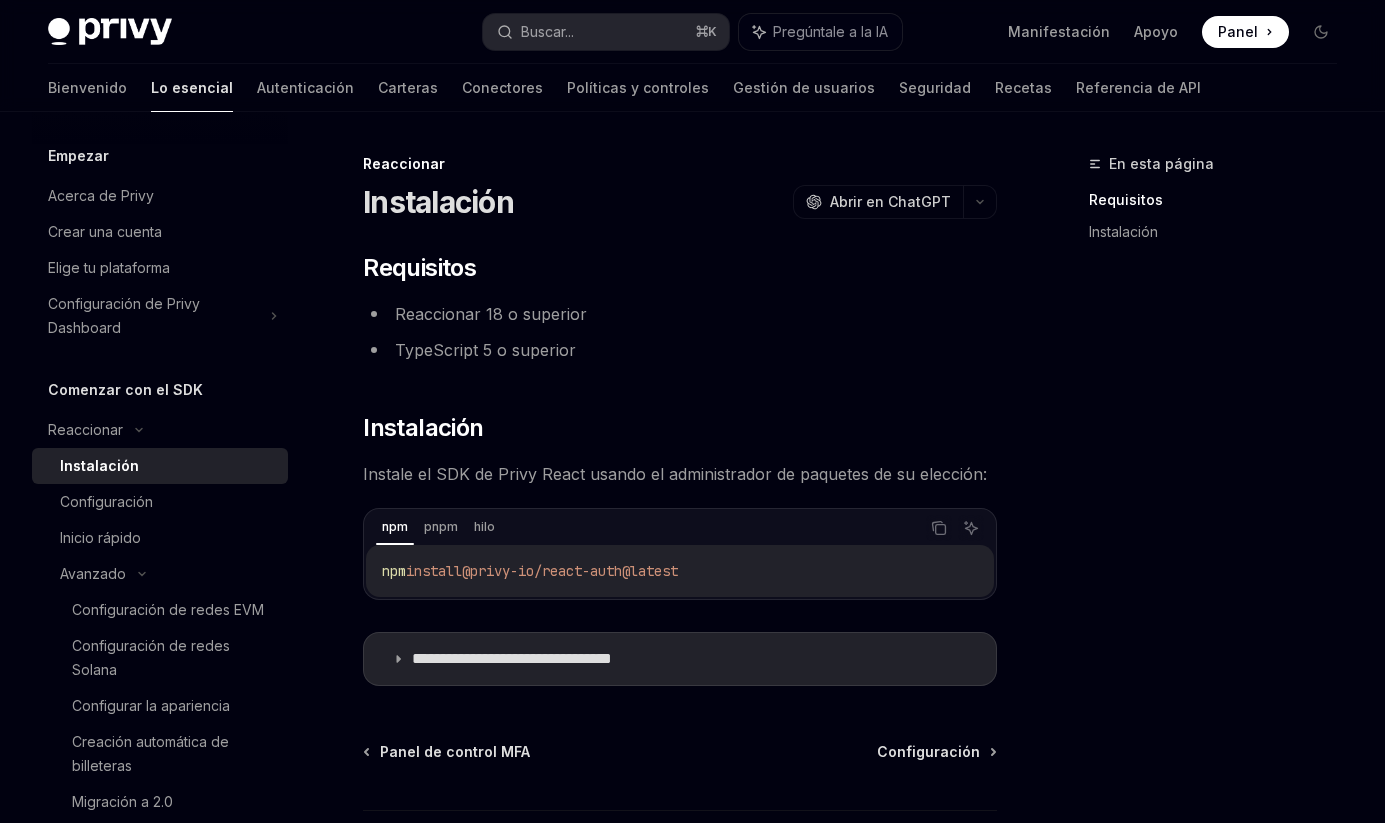 scroll, scrollTop: 0, scrollLeft: 0, axis: both 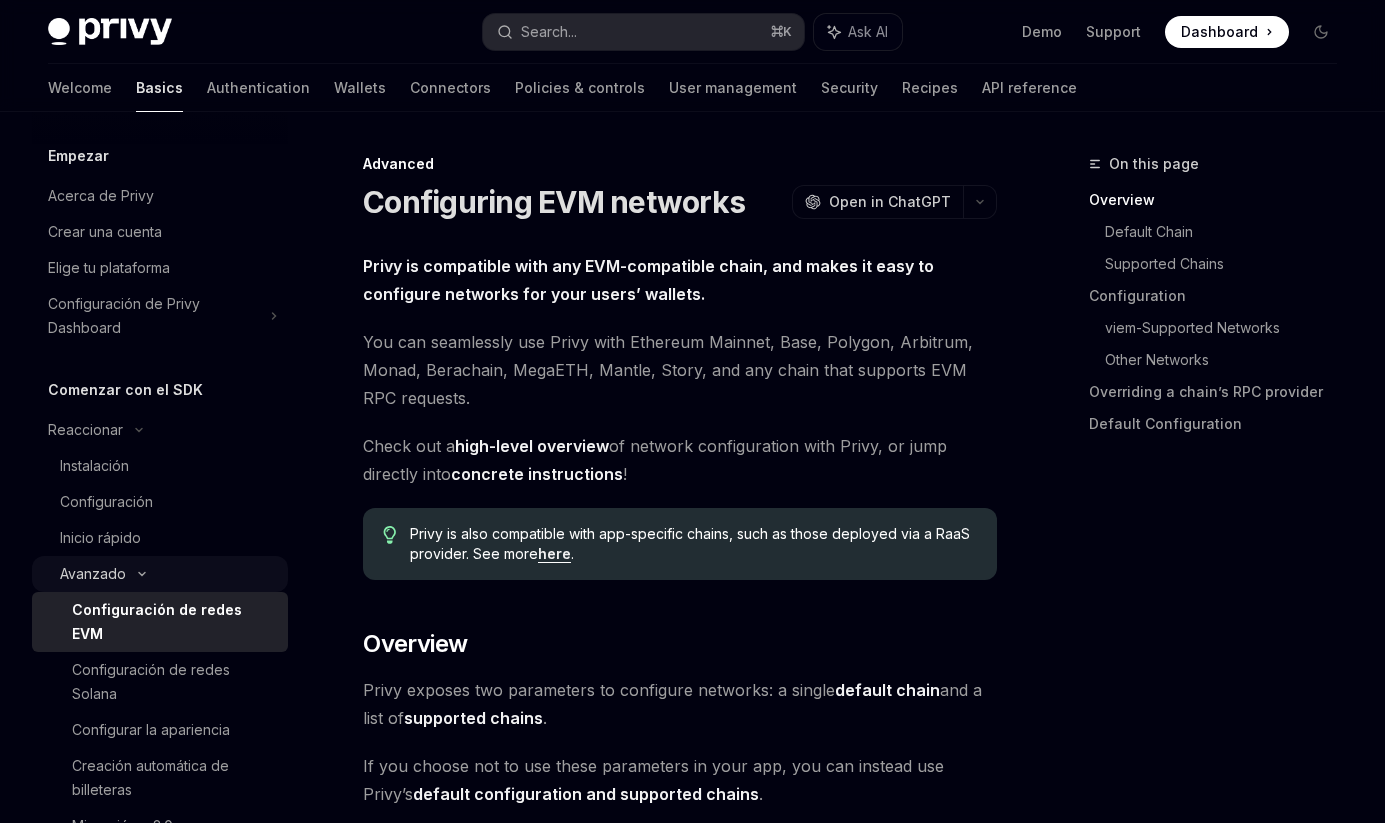 click on "Avanzado" at bounding box center (160, 574) 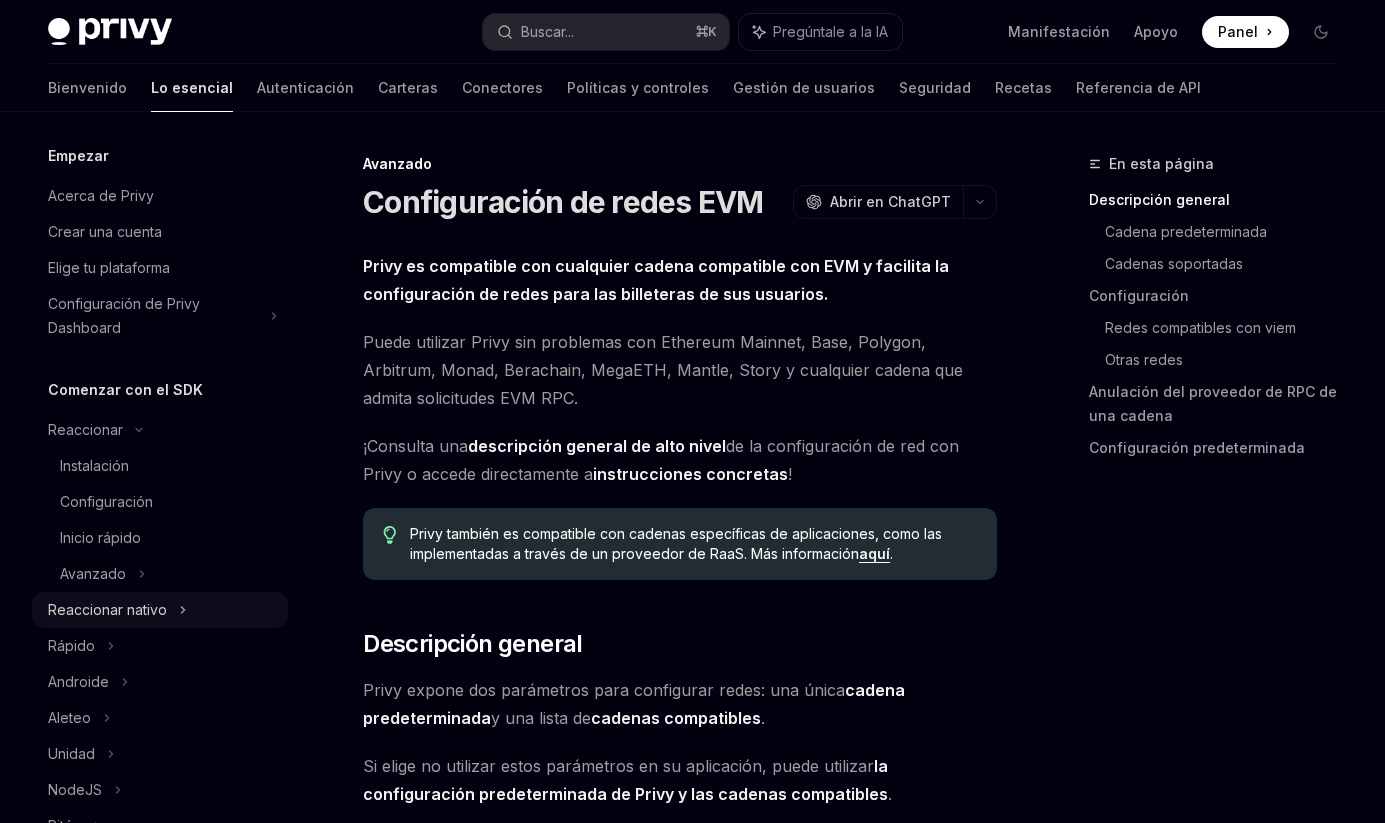 click on "Reaccionar nativo" at bounding box center (160, 610) 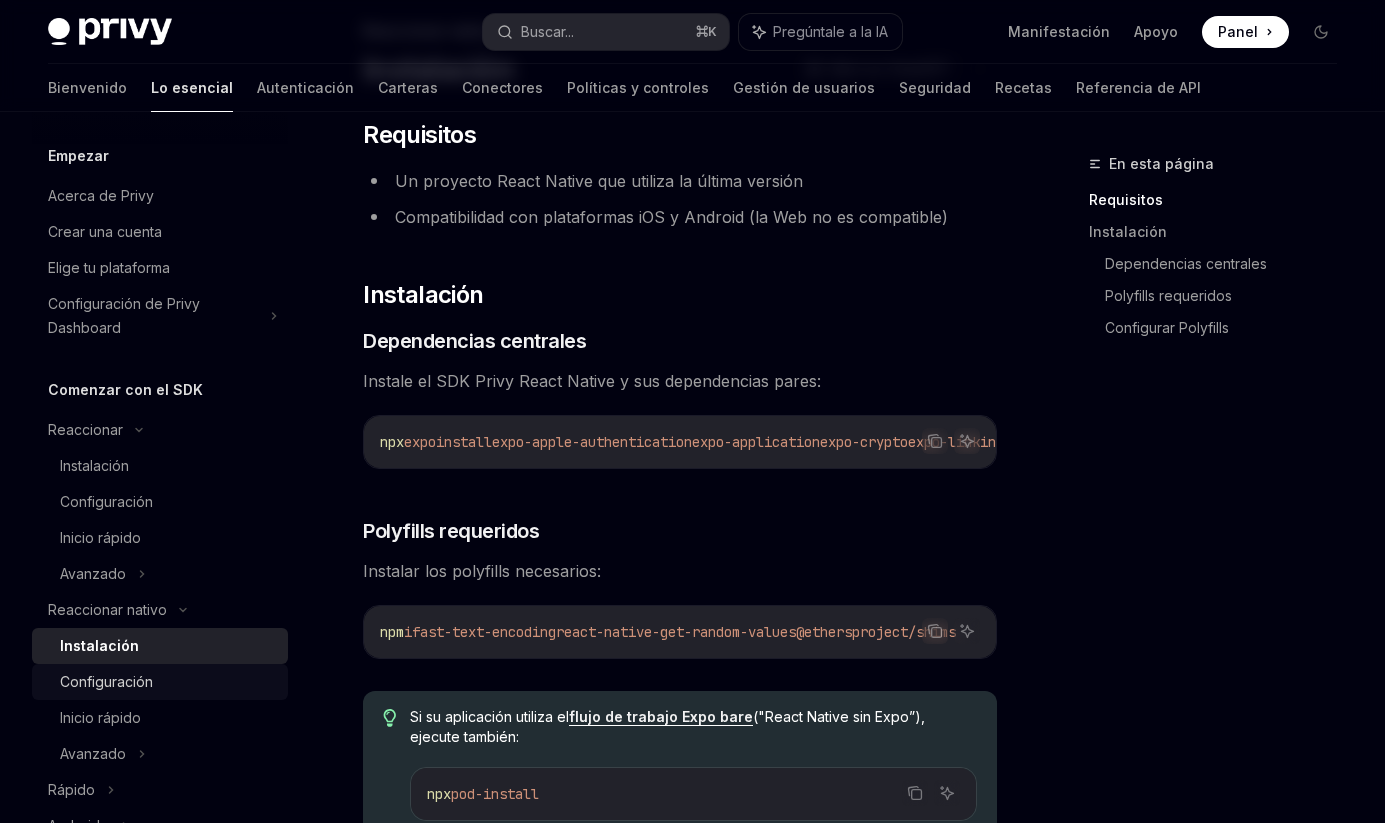 scroll, scrollTop: 141, scrollLeft: 0, axis: vertical 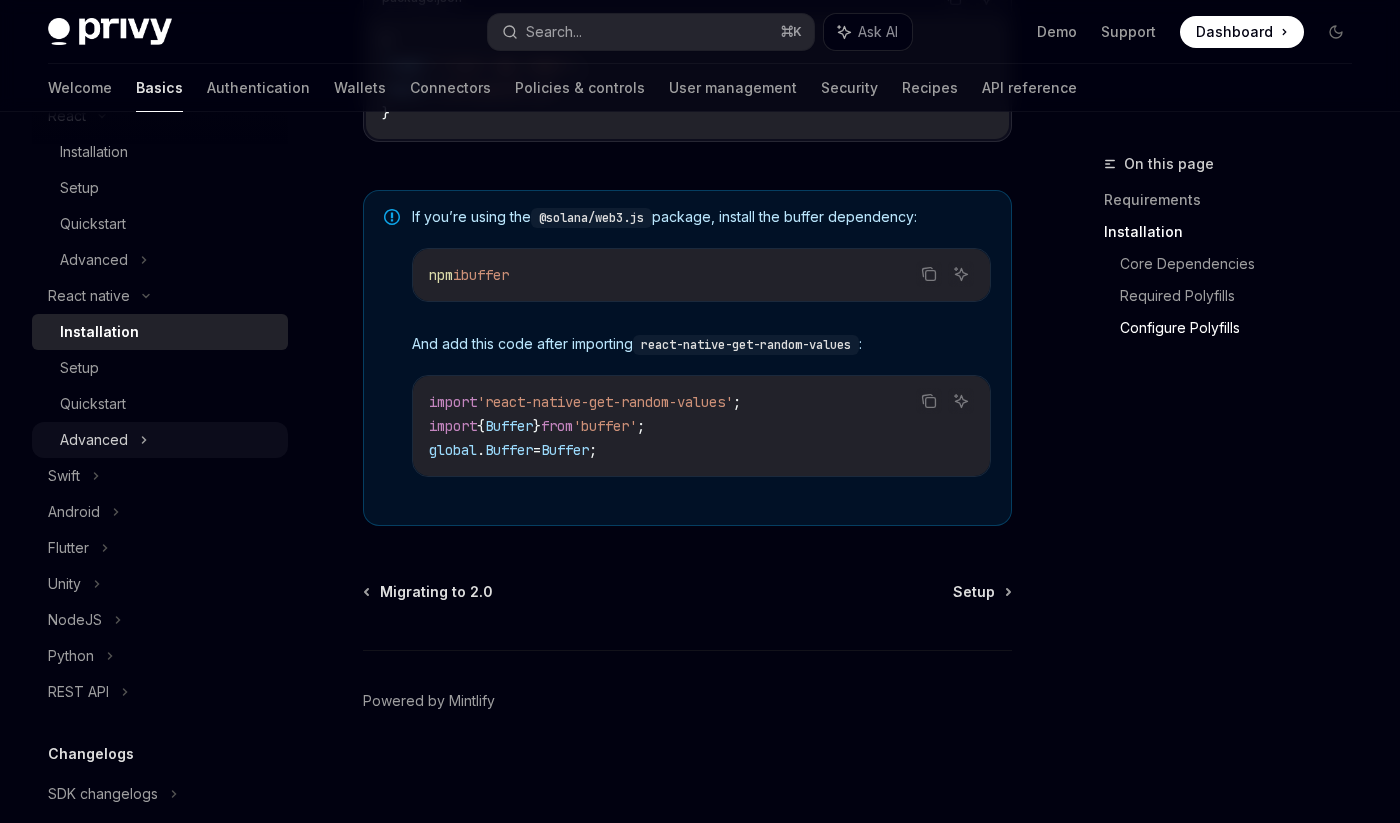click on "Advanced" at bounding box center [160, 440] 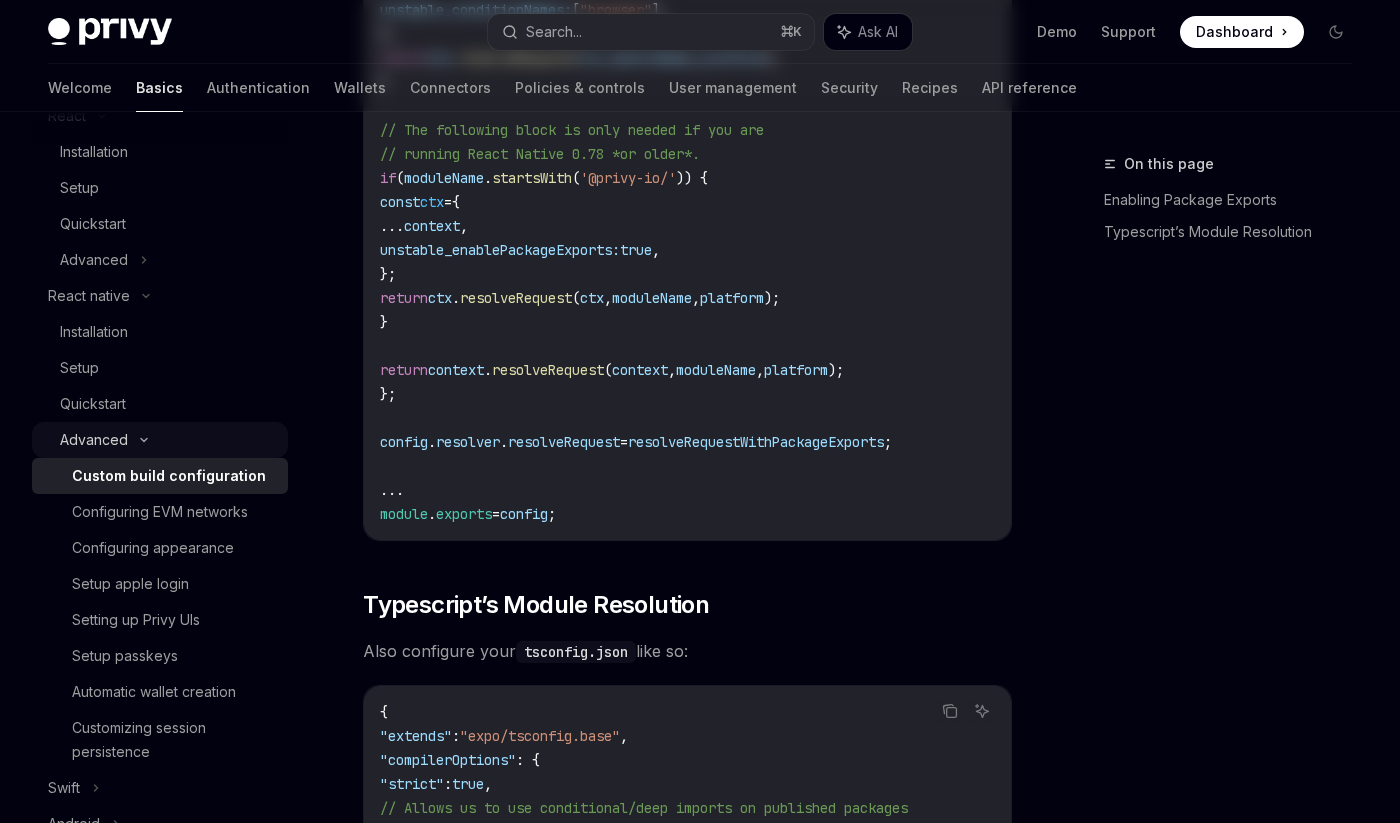 scroll, scrollTop: 0, scrollLeft: 0, axis: both 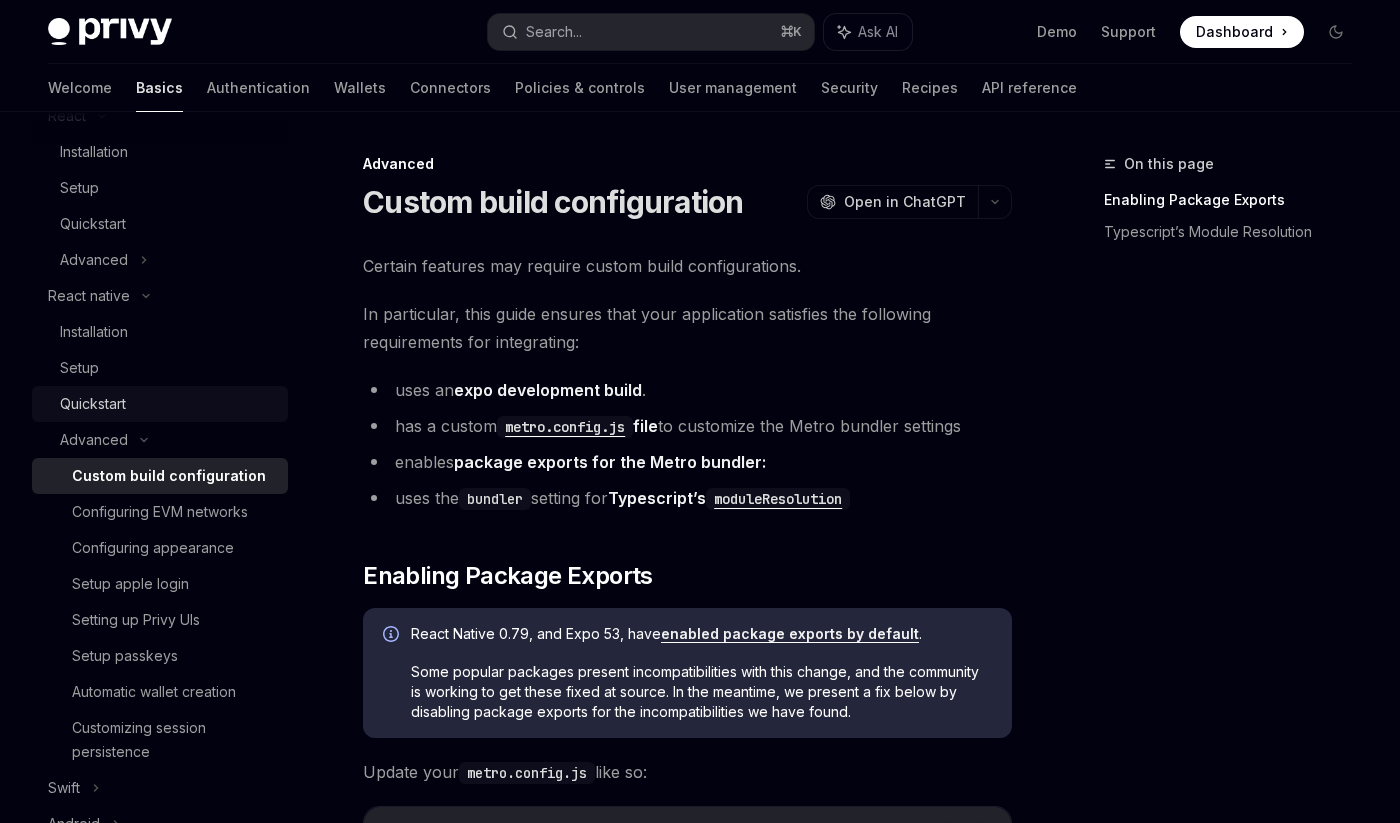 click on "Quickstart" at bounding box center (168, 404) 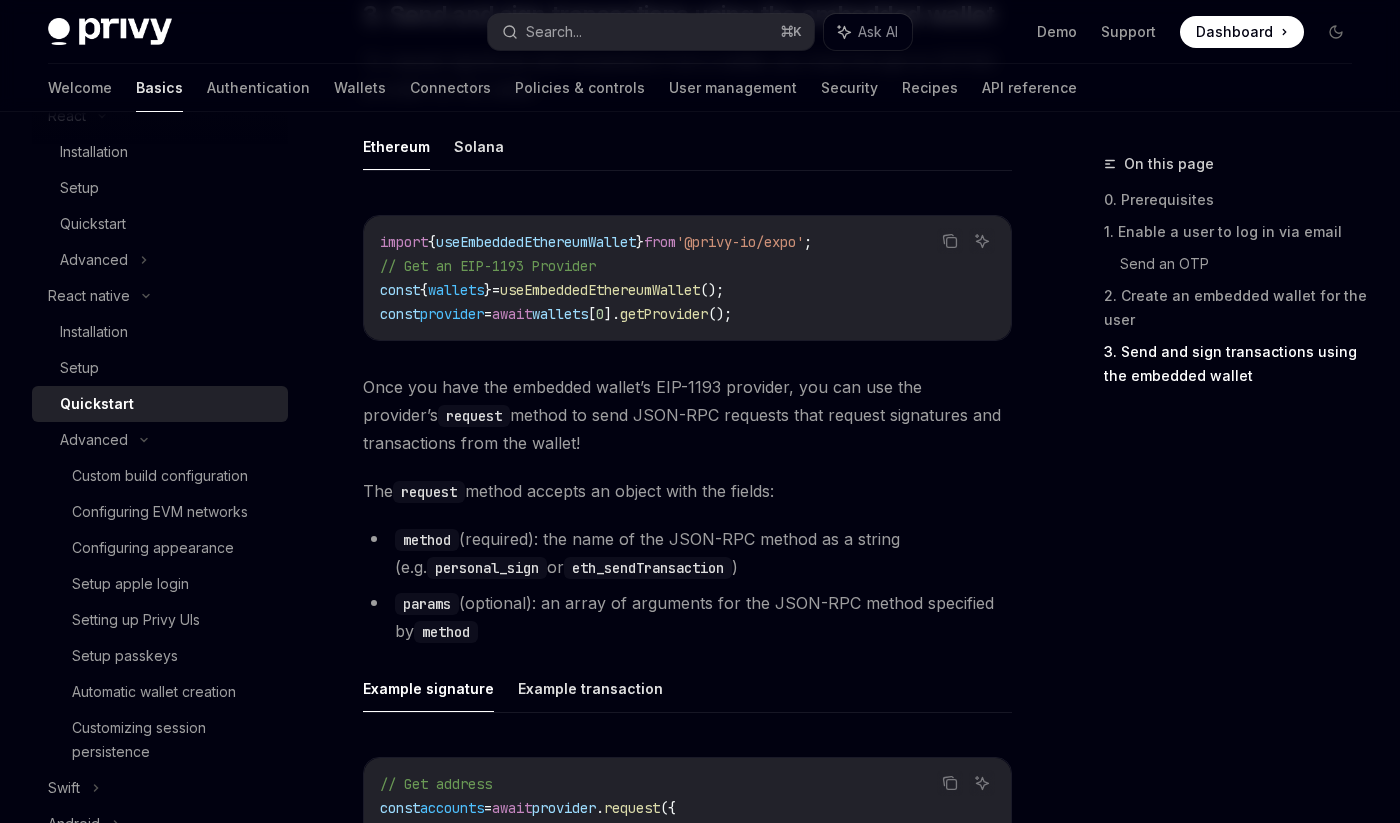 scroll, scrollTop: 2375, scrollLeft: 0, axis: vertical 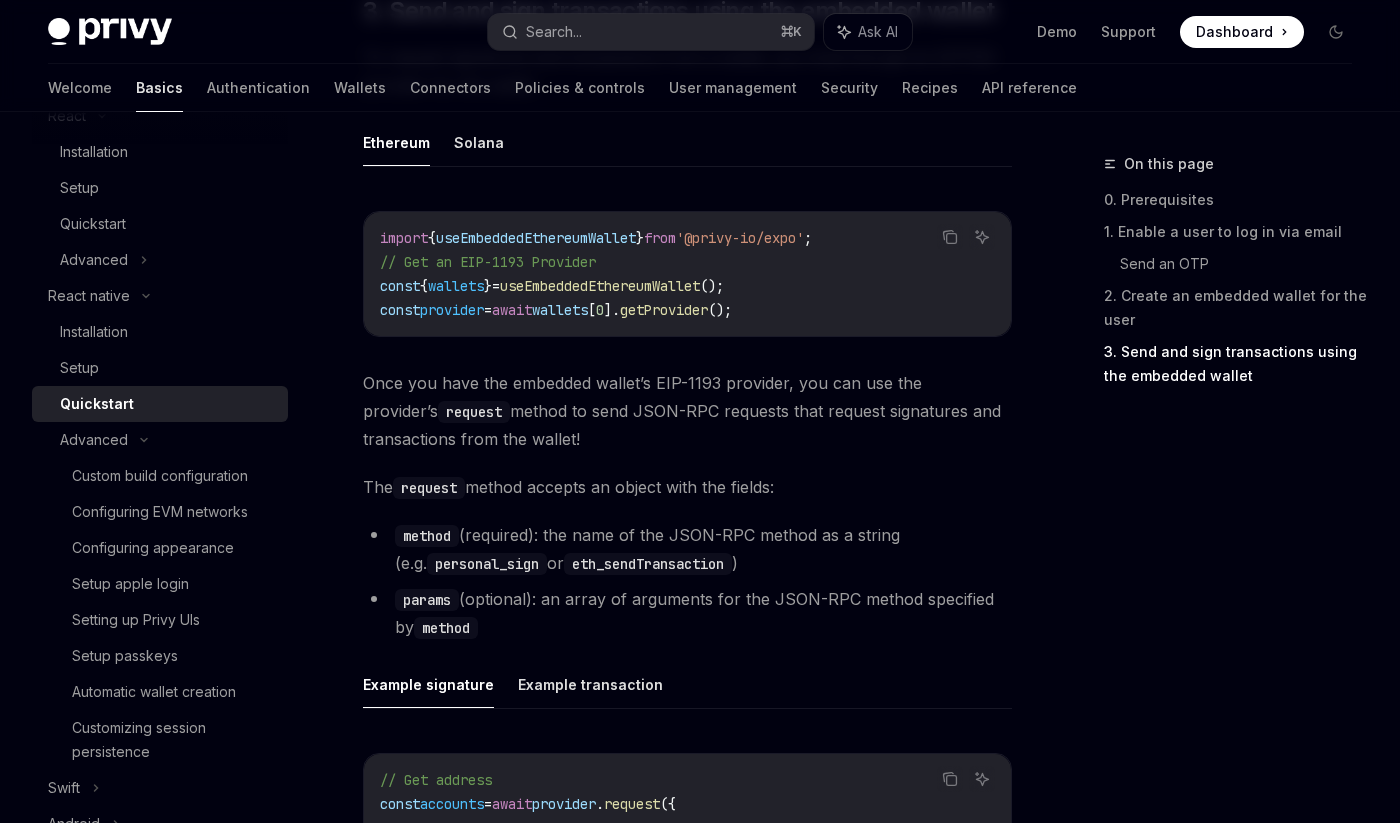 click on "Ethereum   Solana" at bounding box center (687, 143) 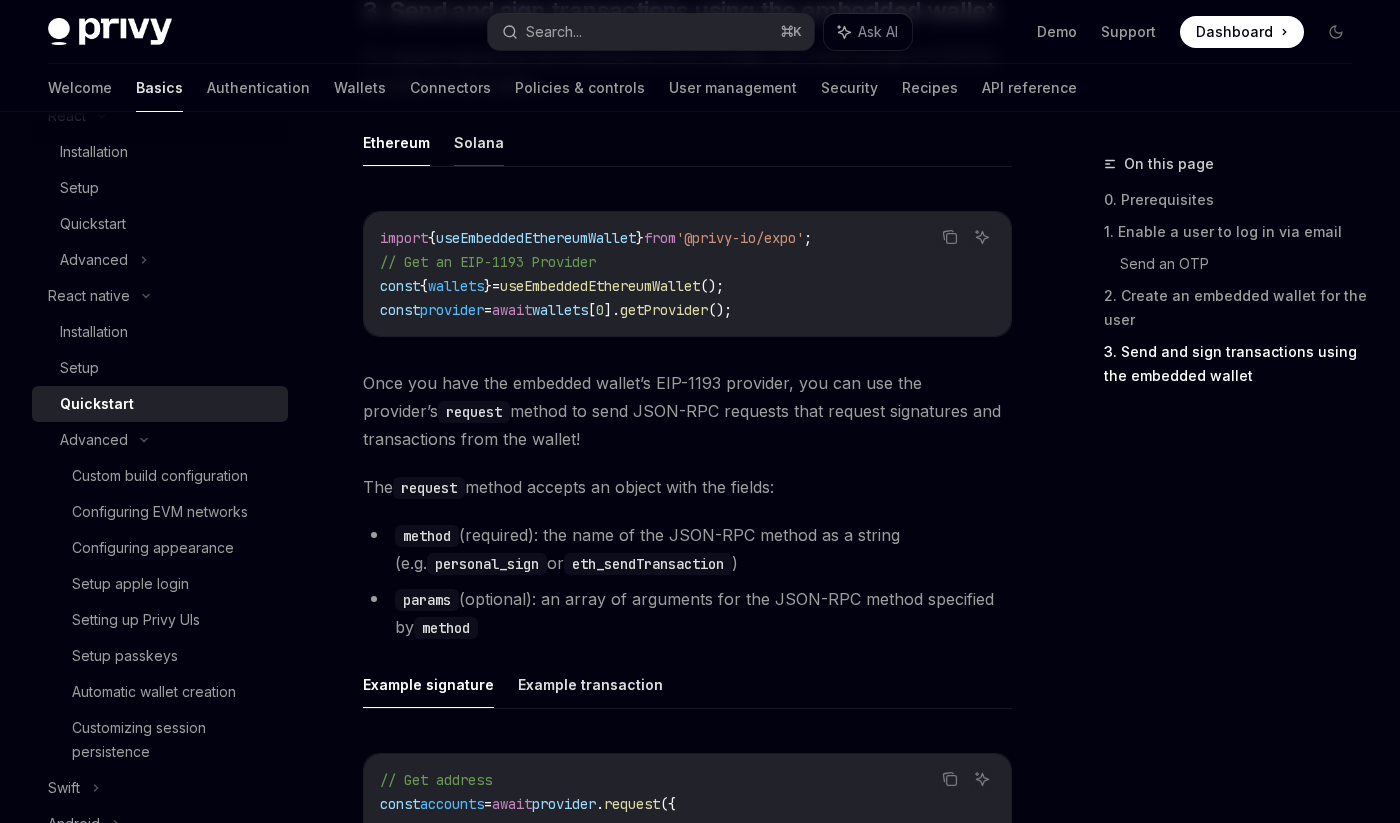 click on "Solana" at bounding box center [479, 142] 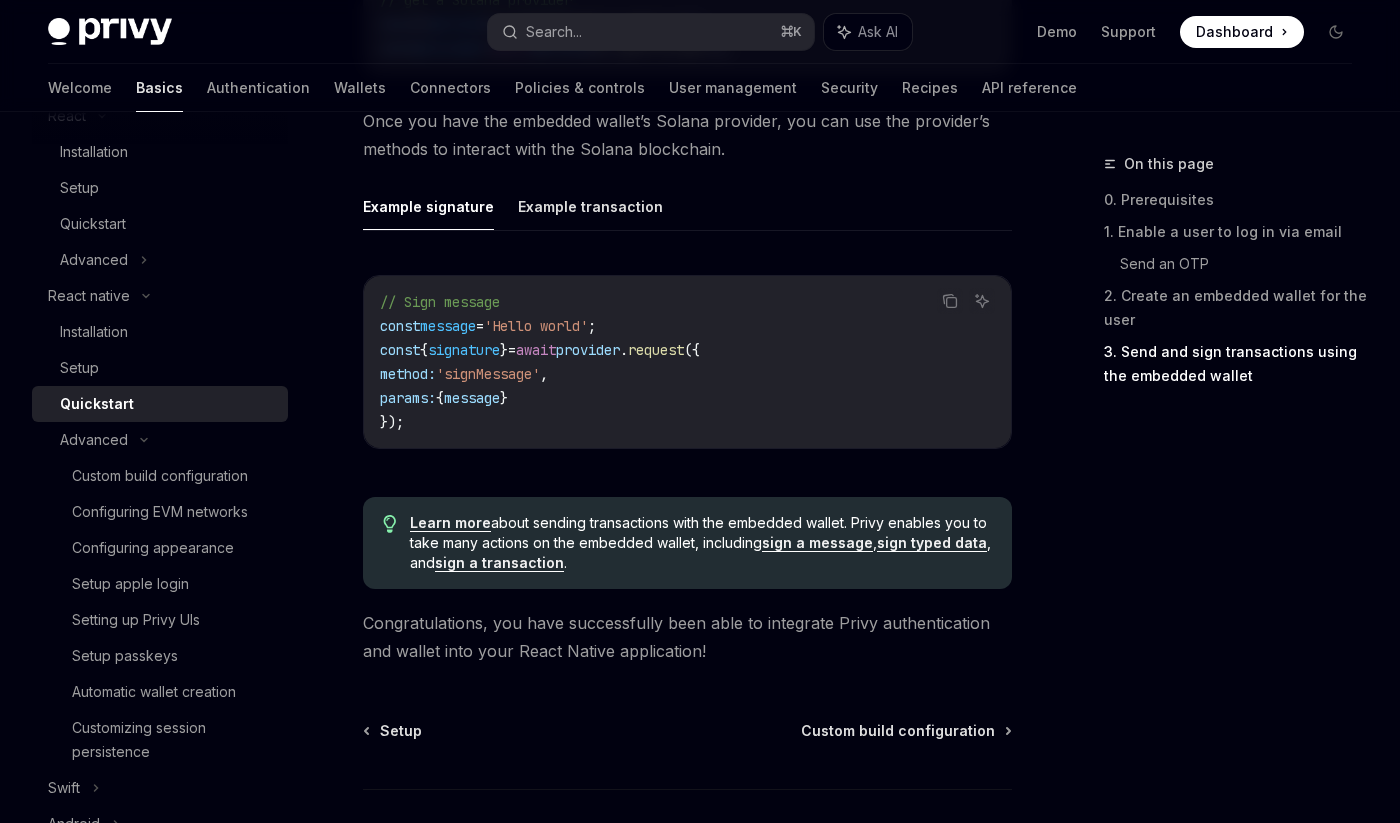 scroll, scrollTop: 2652, scrollLeft: 0, axis: vertical 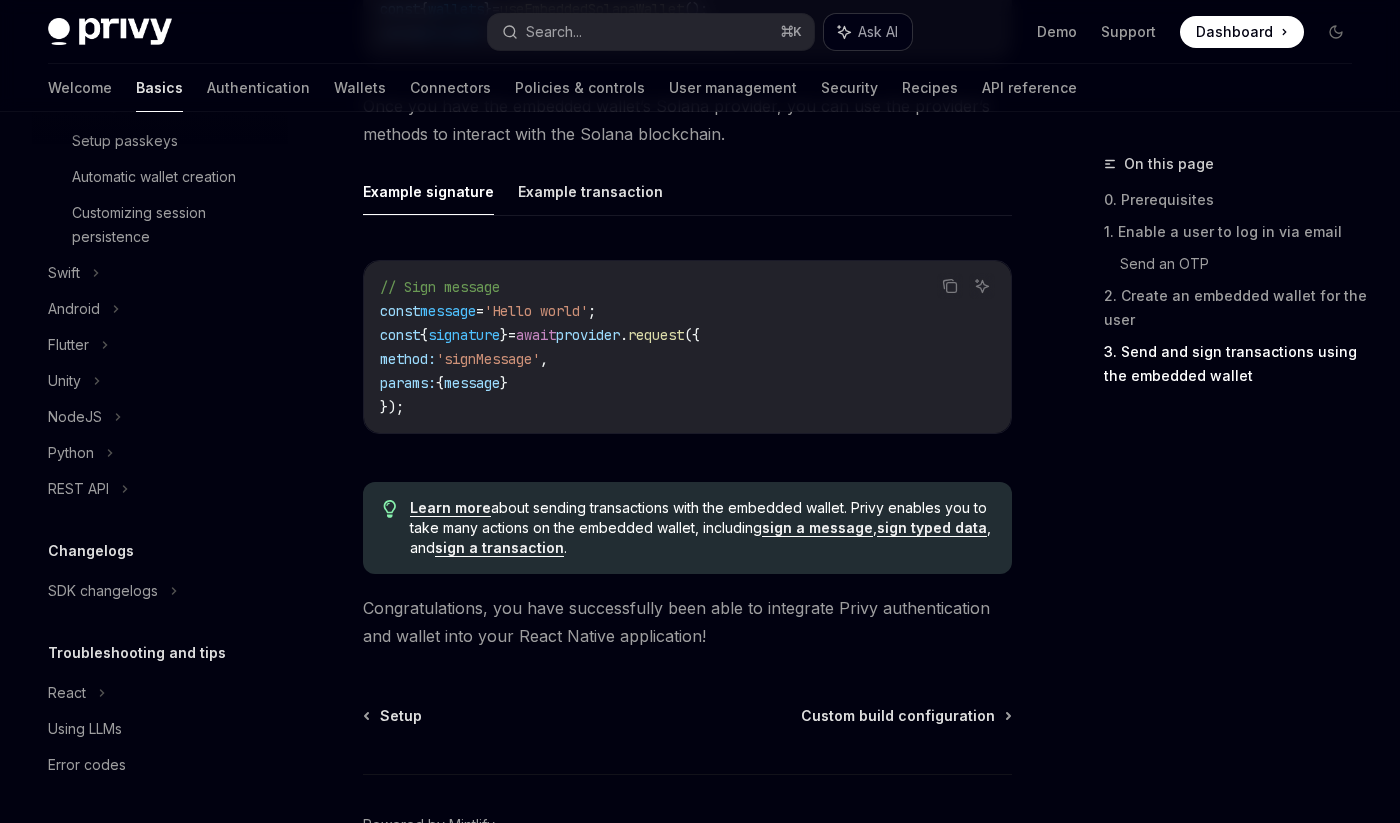 click on "Ask AI" at bounding box center (868, 32) 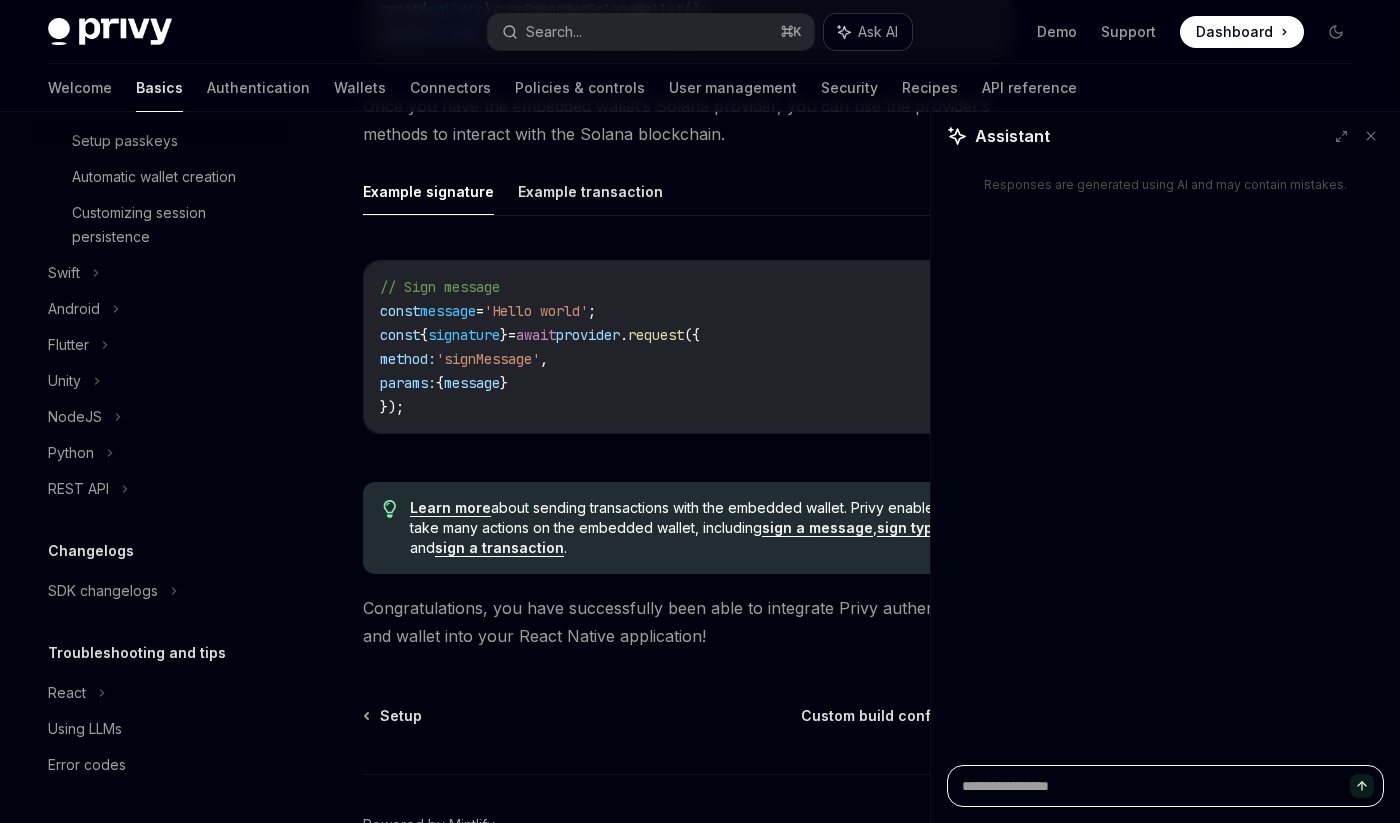 type on "*" 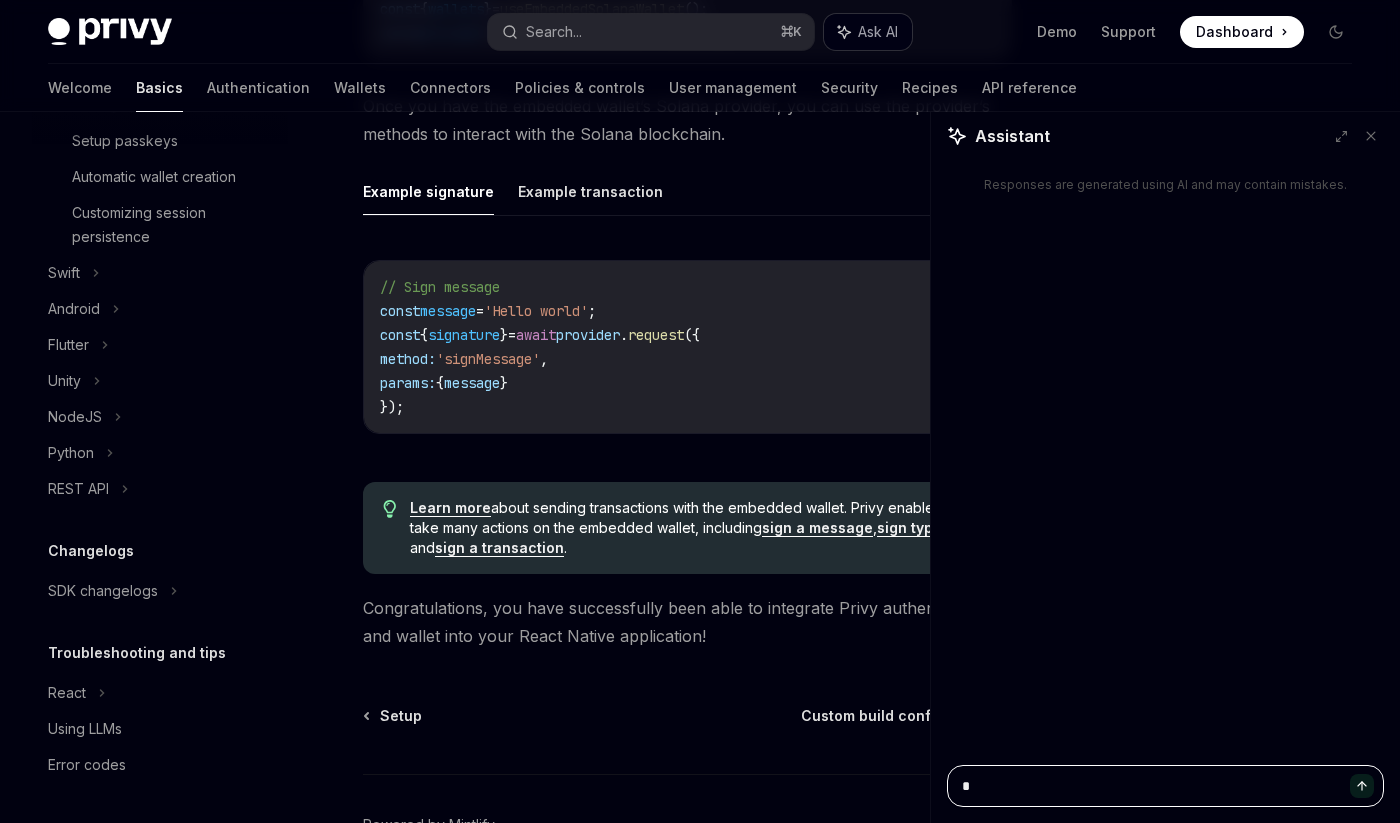 type on "**" 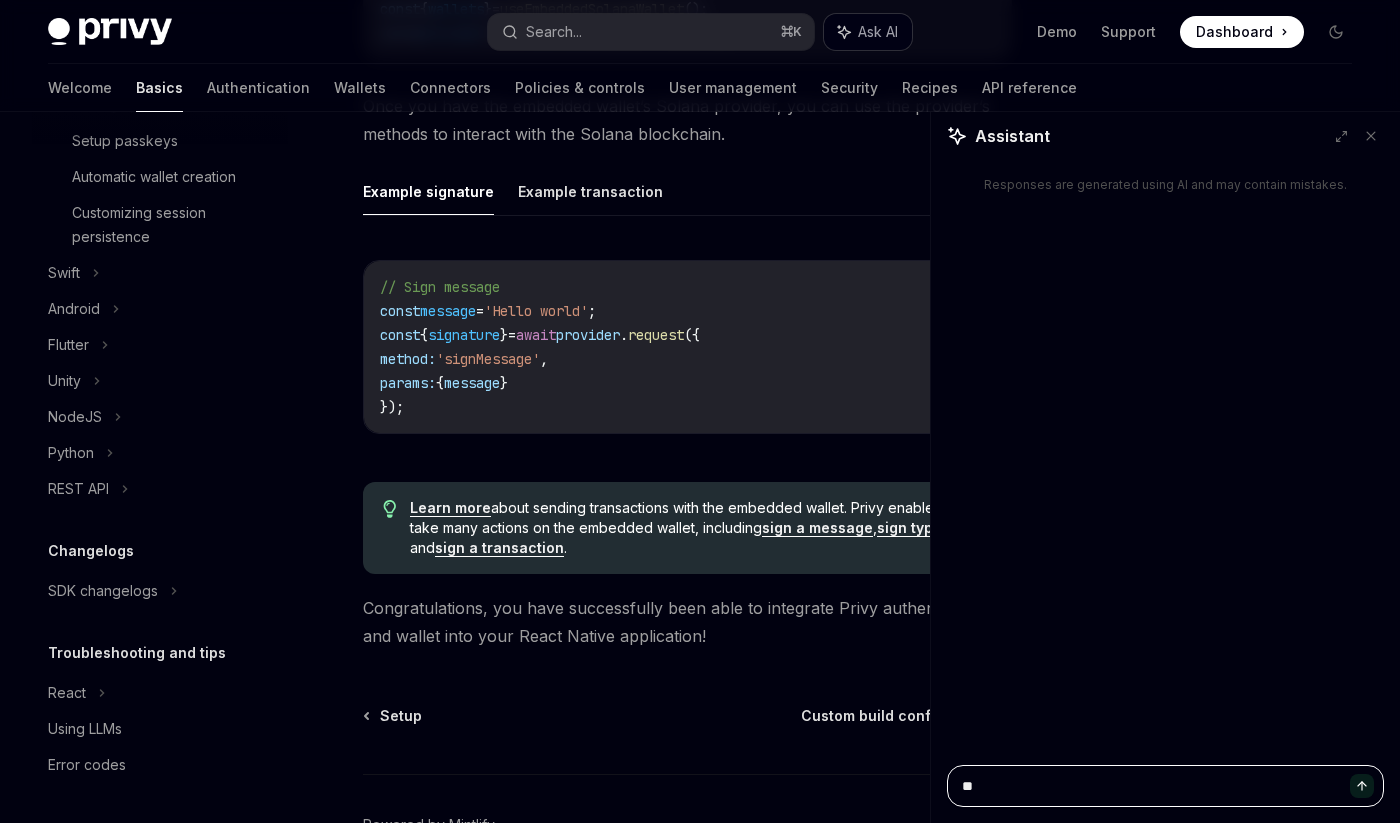 type on "*" 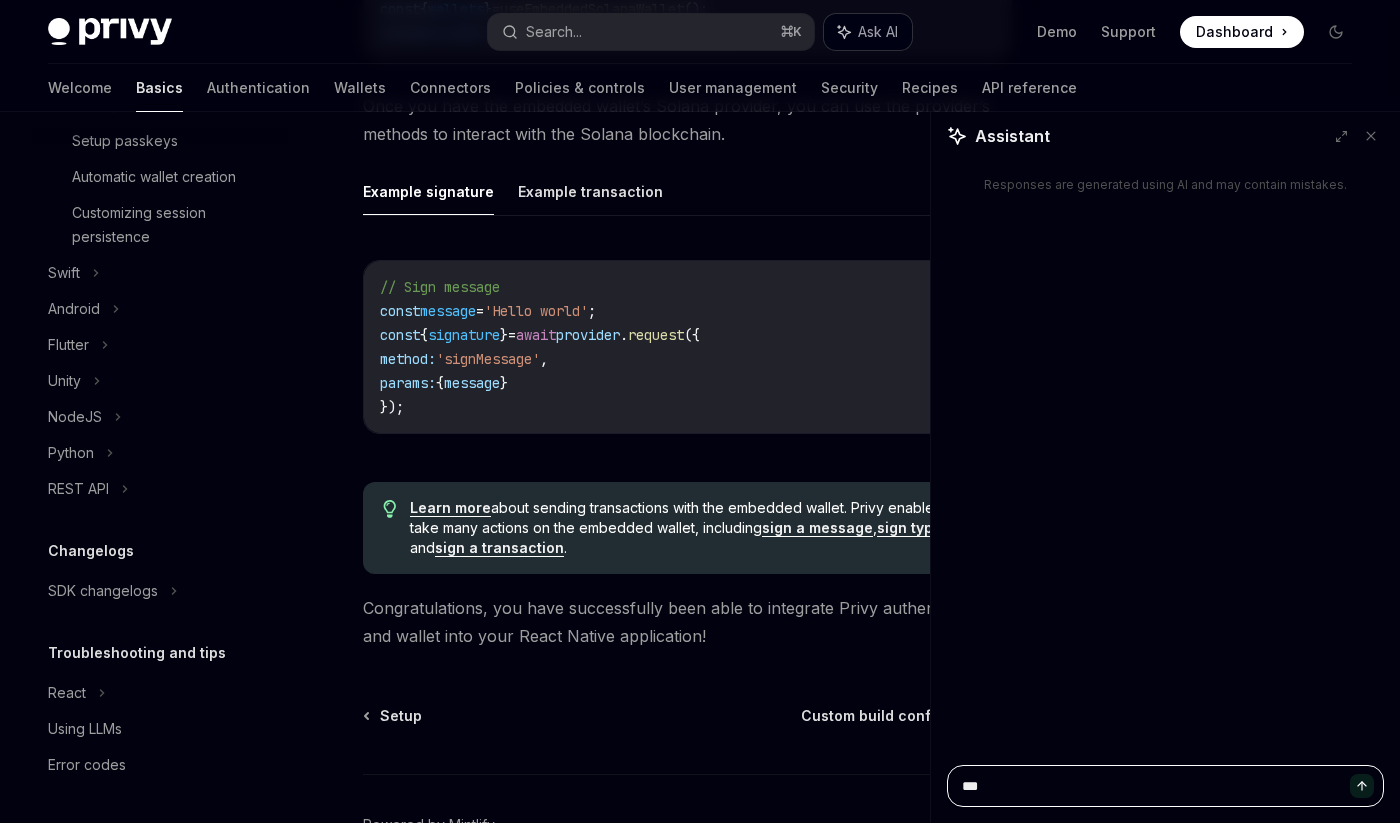 type on "*" 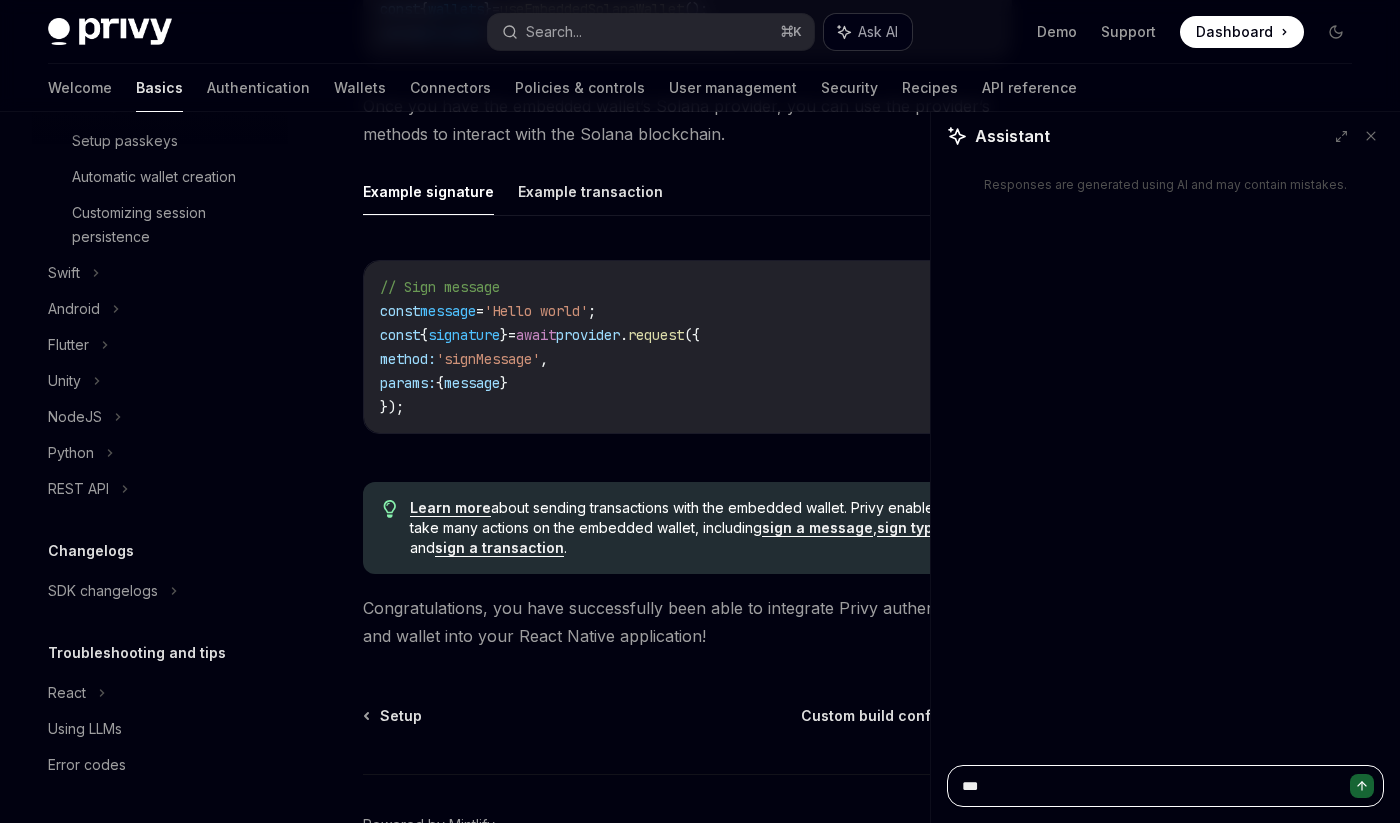 type on "****" 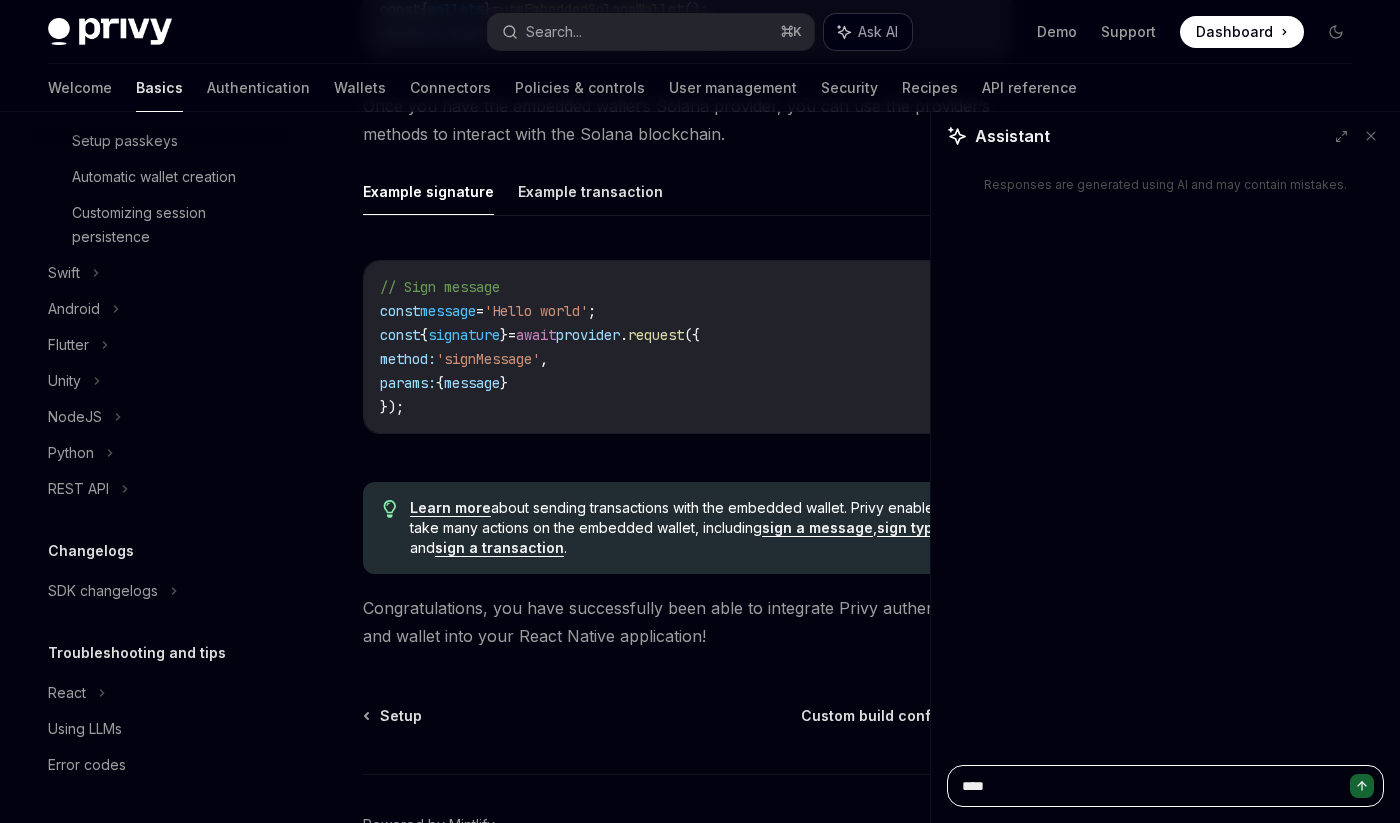 type on "*" 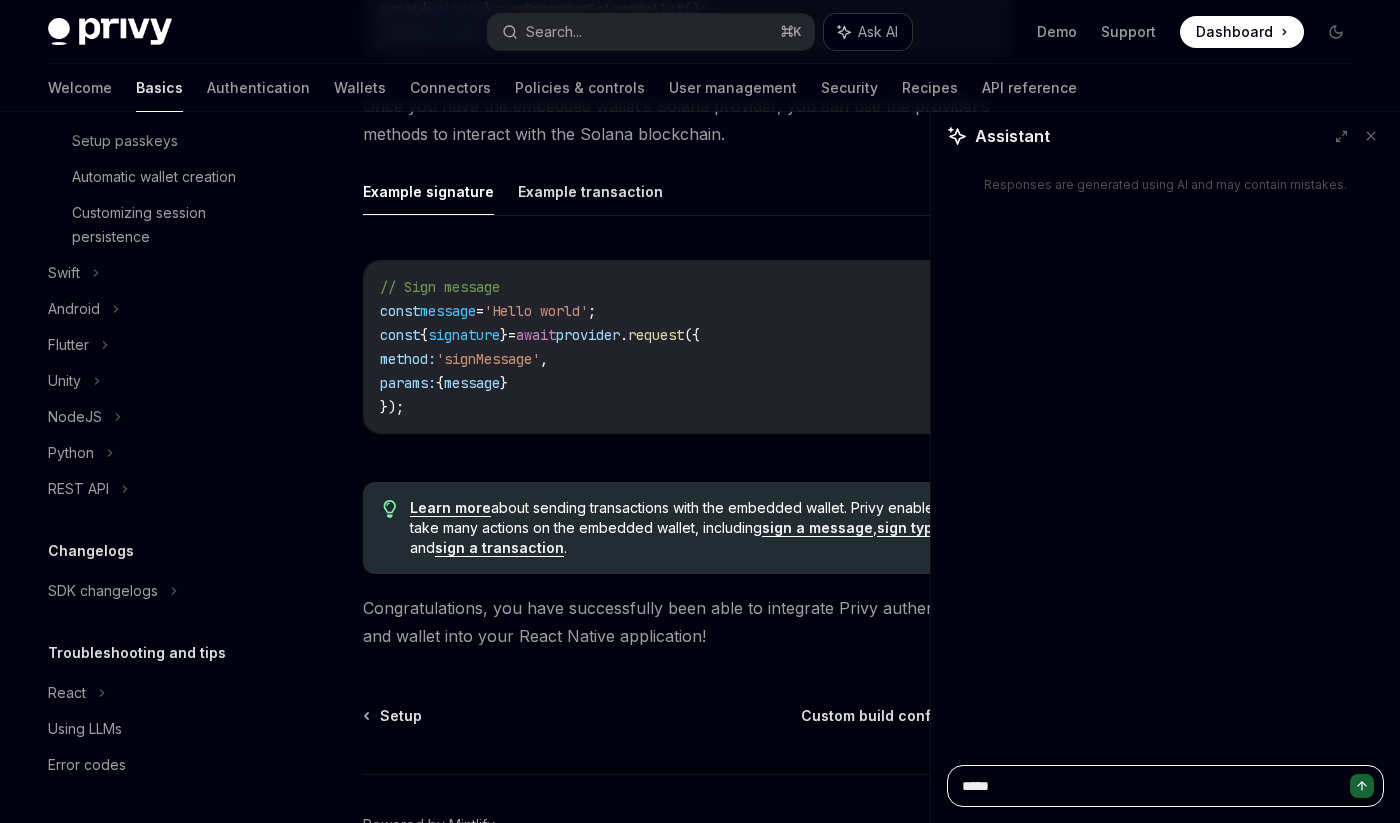 type on "******" 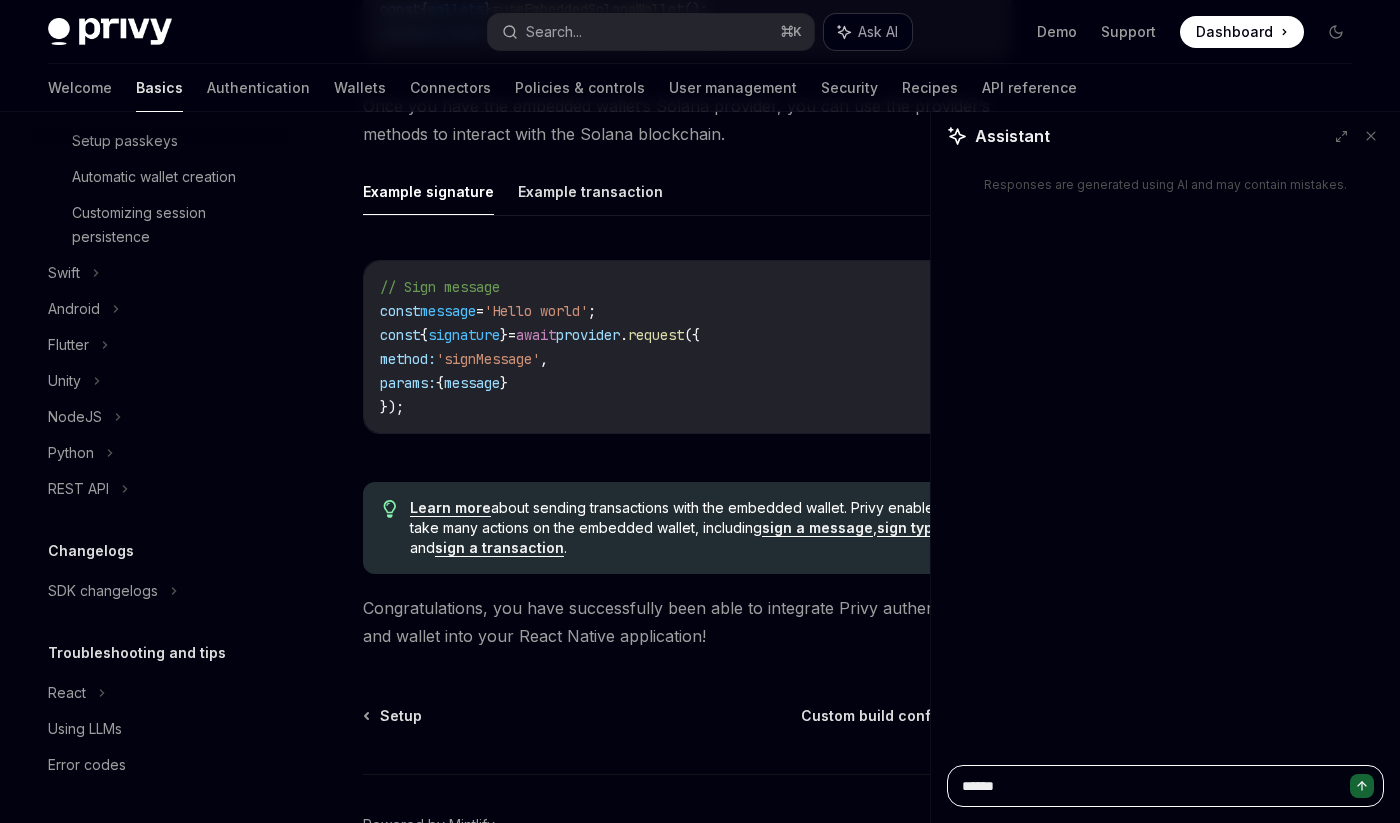 type on "*" 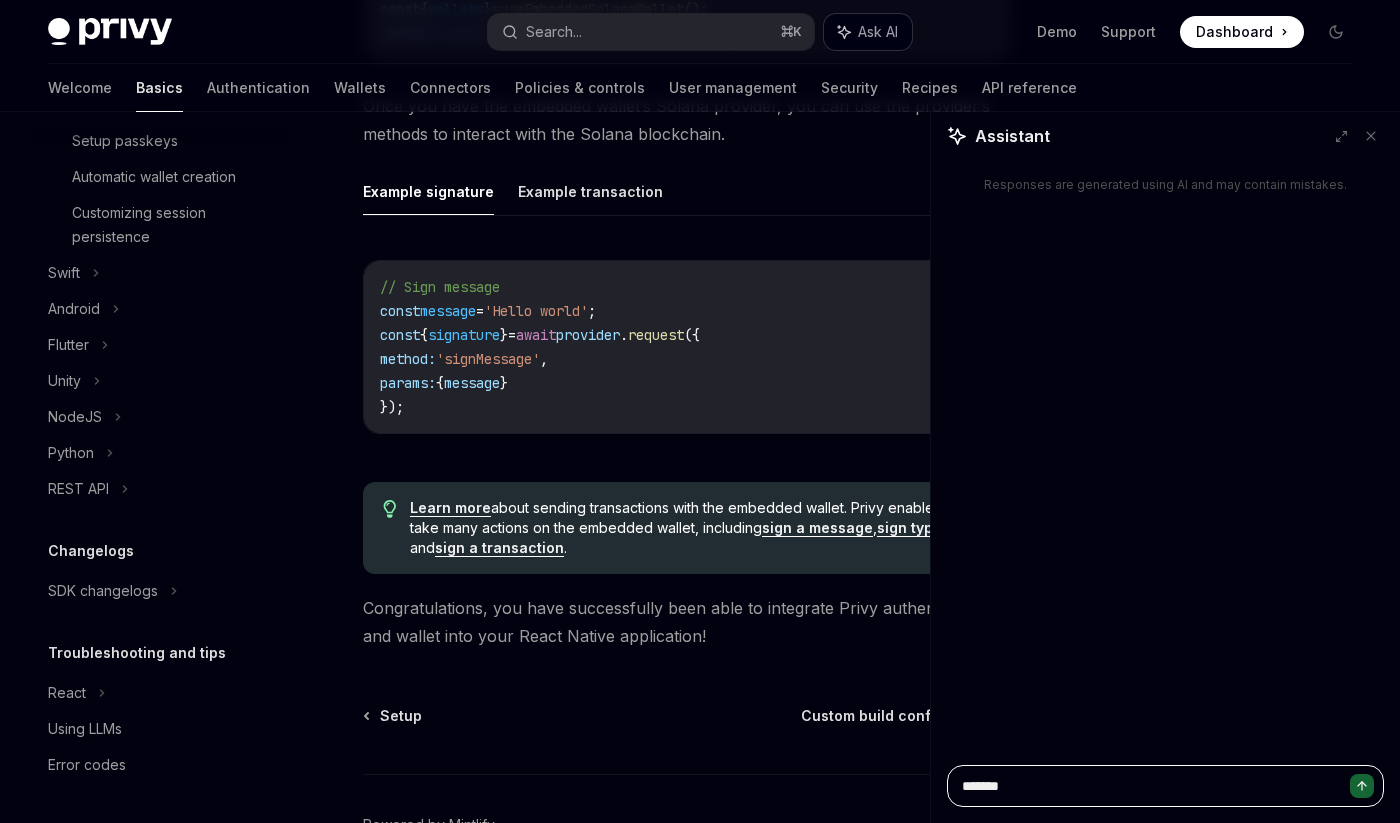 type on "*" 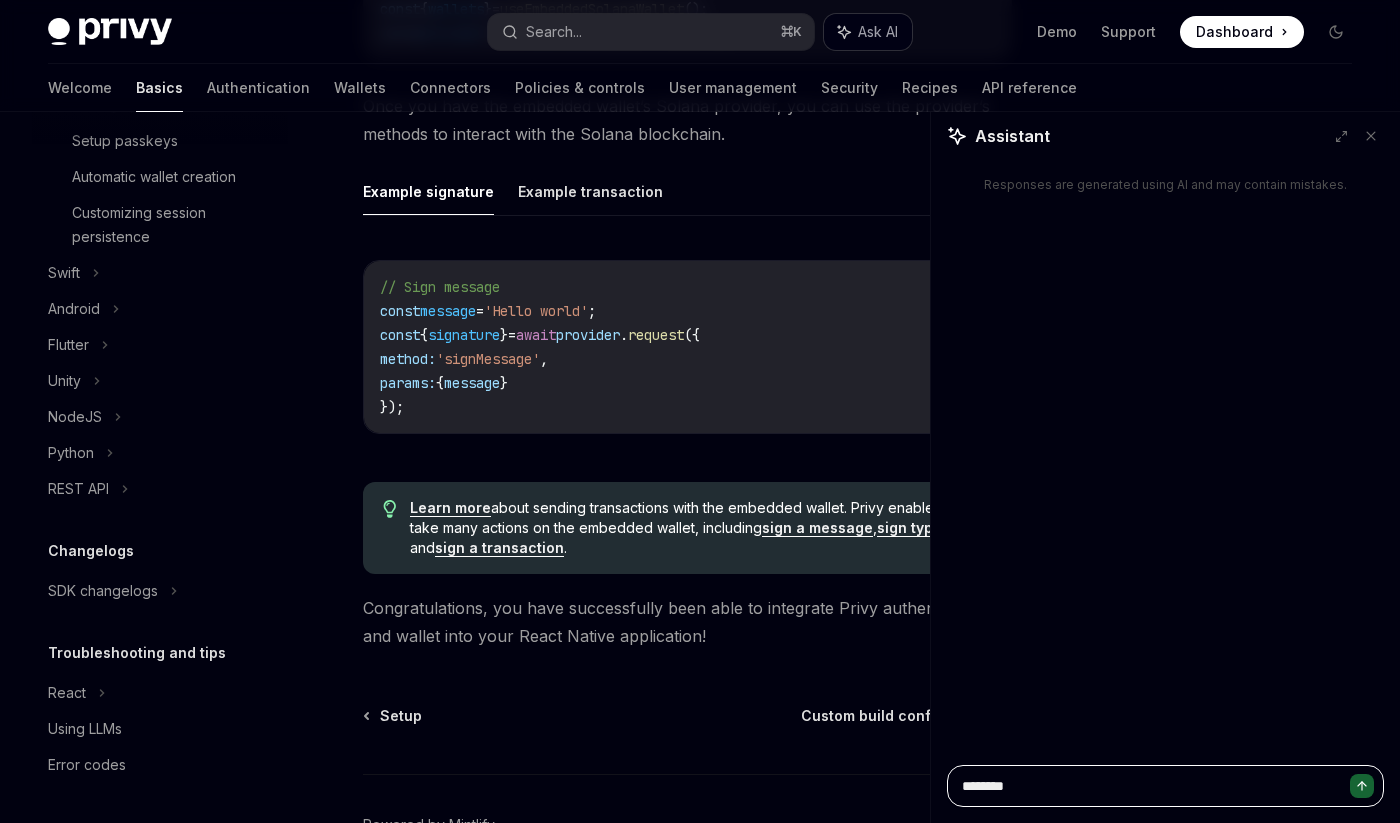 type on "*********" 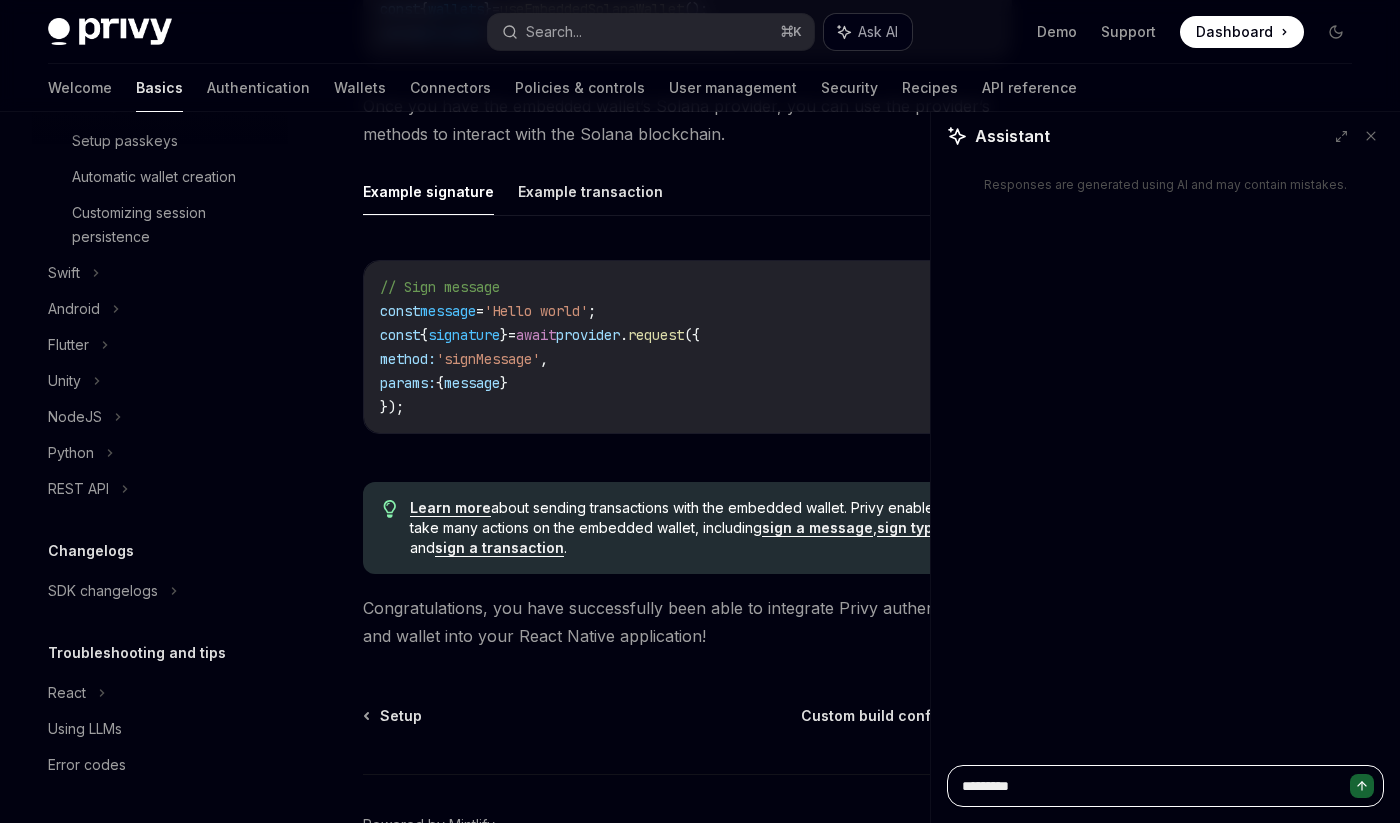 type on "*" 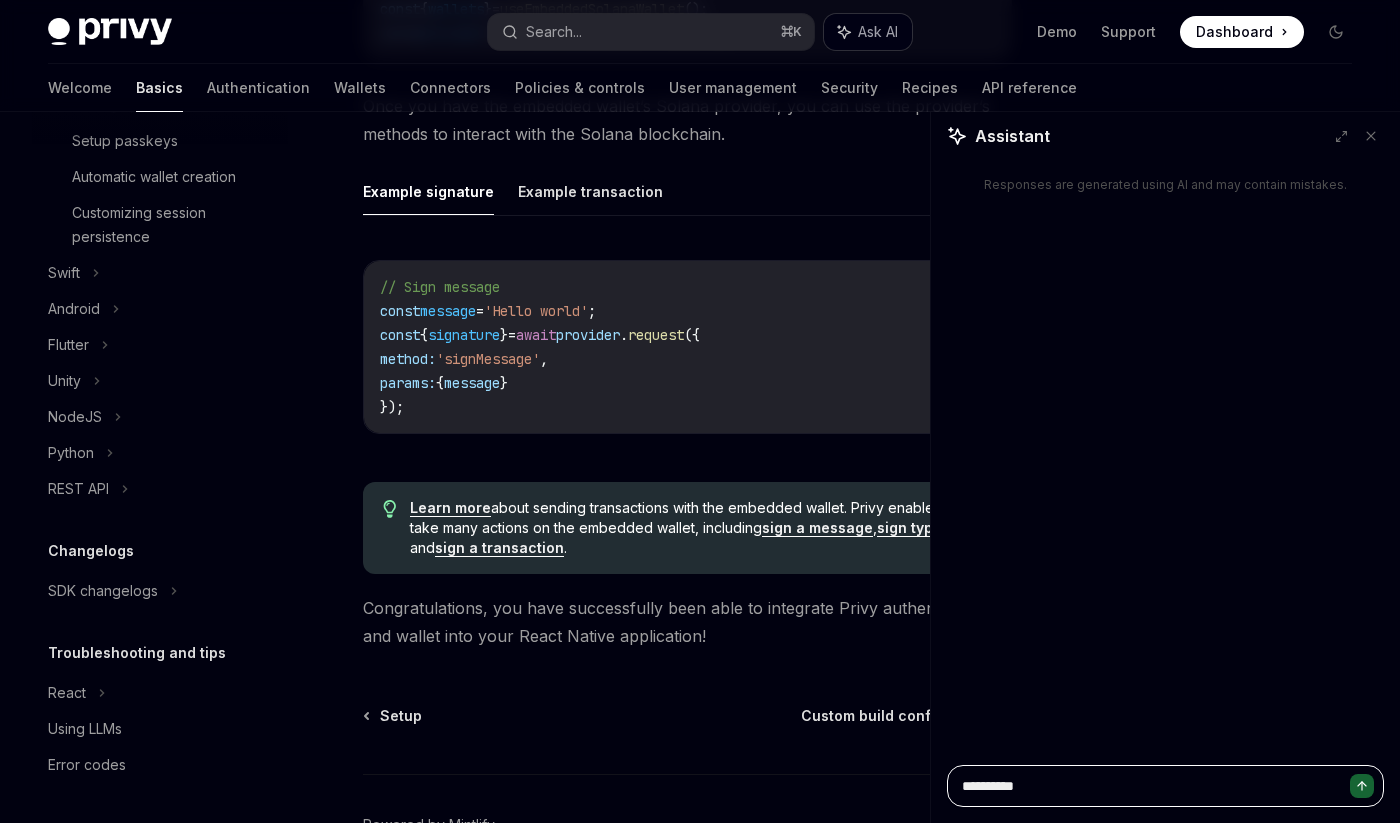type on "*" 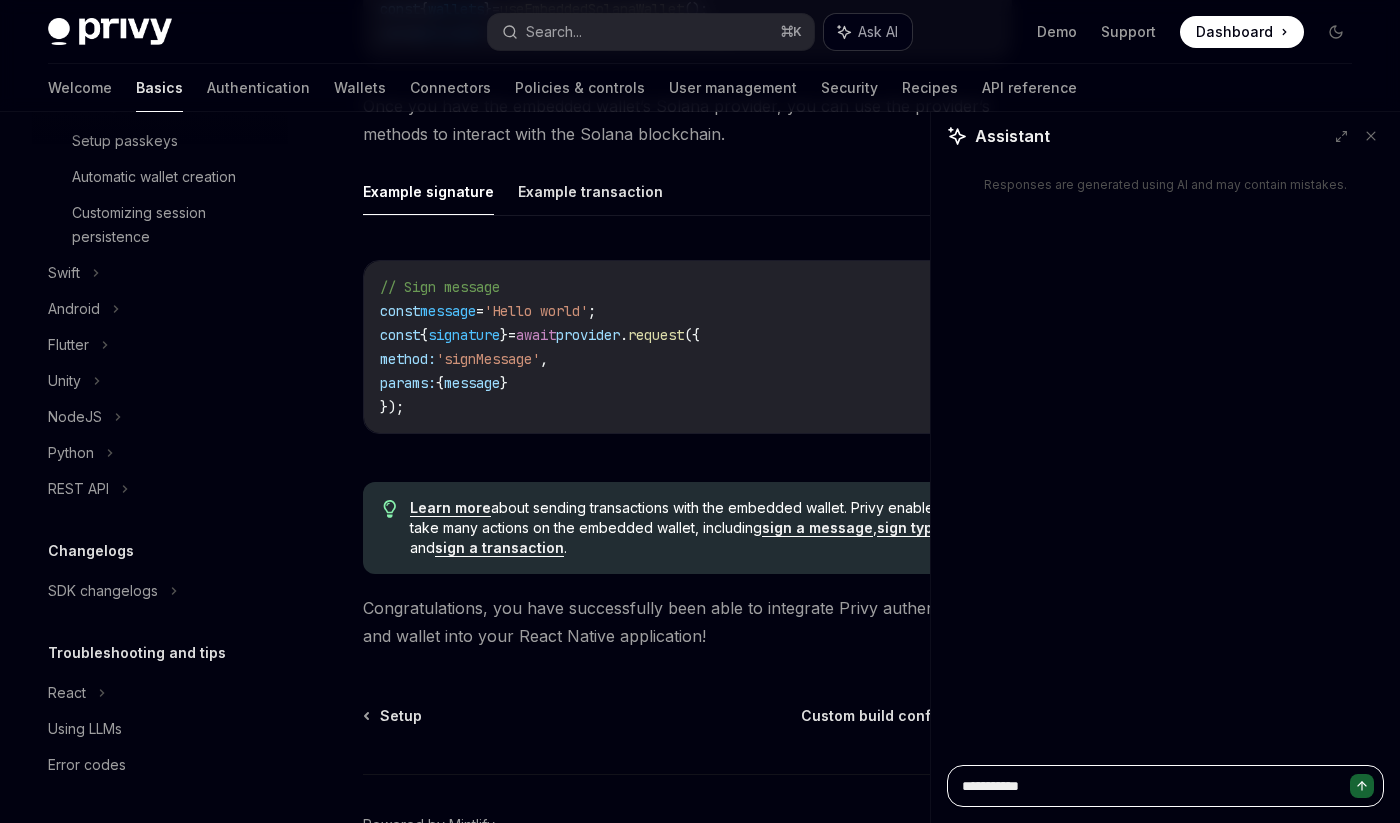 type on "*" 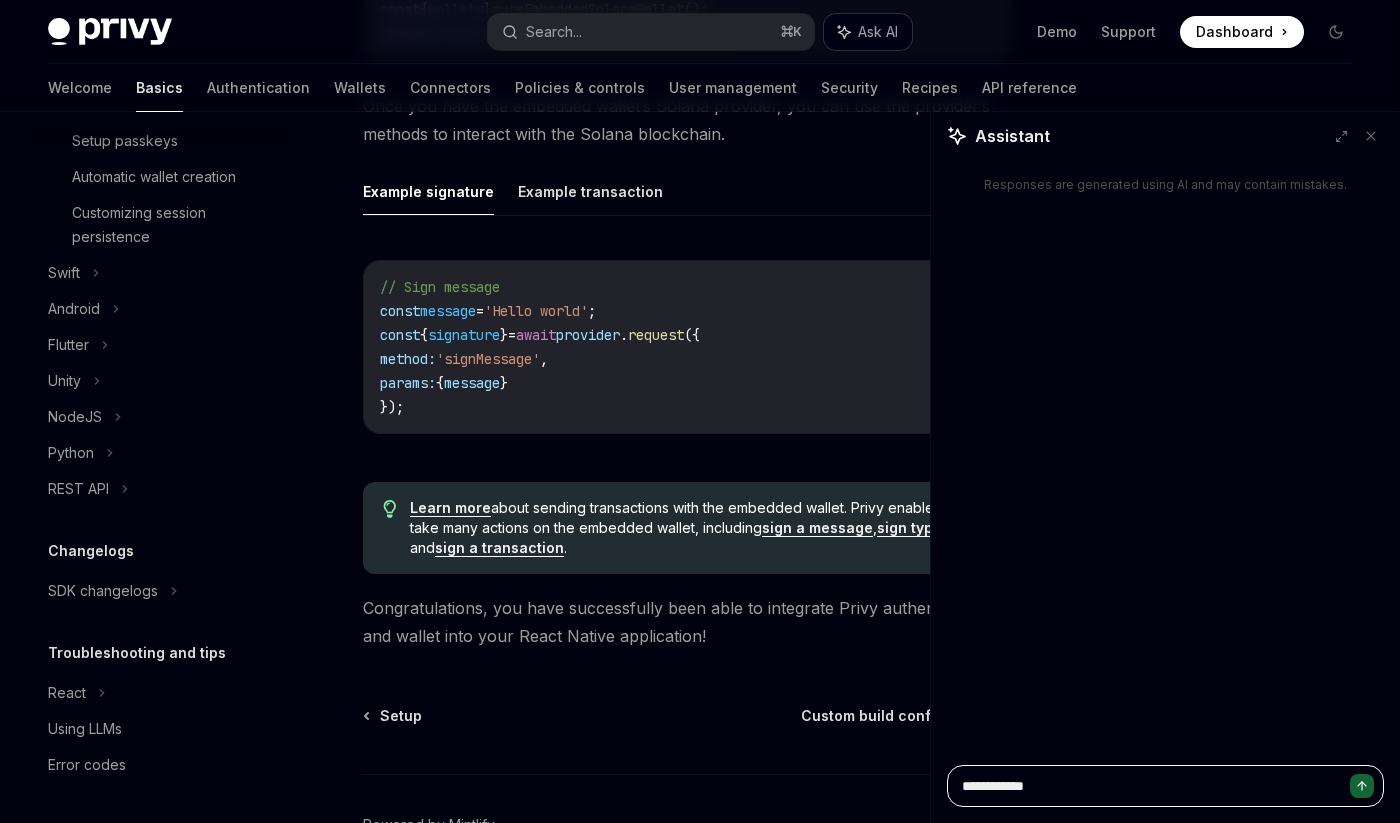 type on "**********" 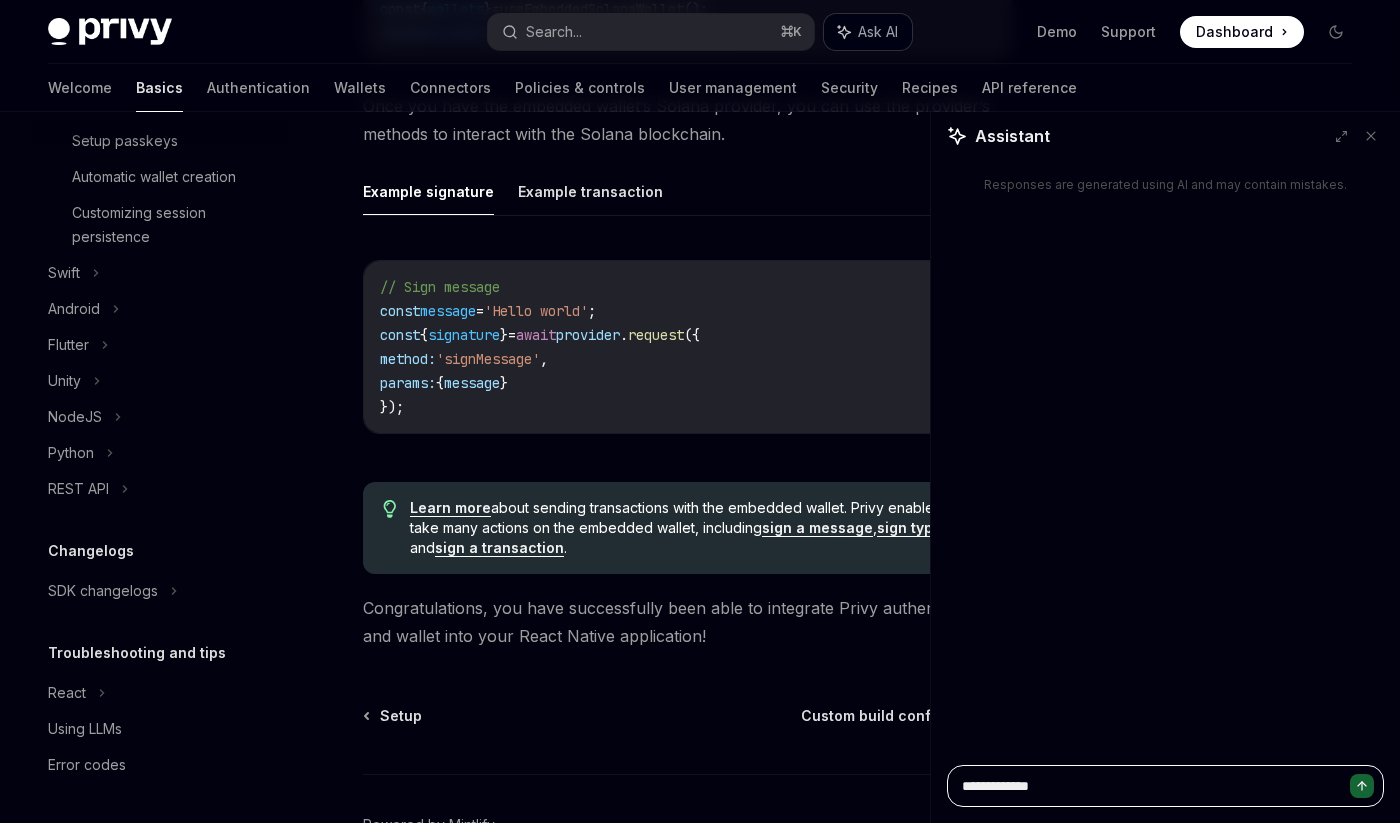 type on "**********" 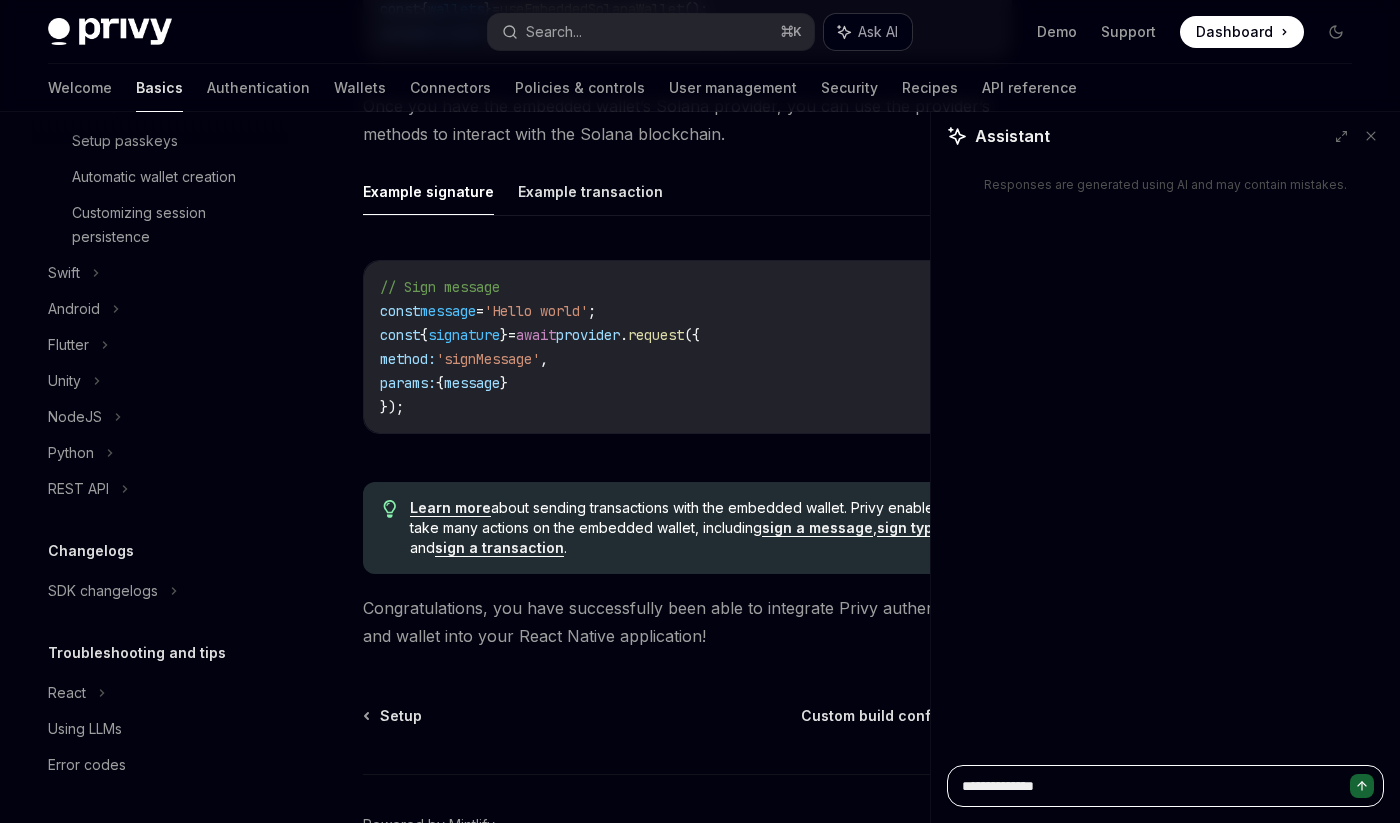 type on "*" 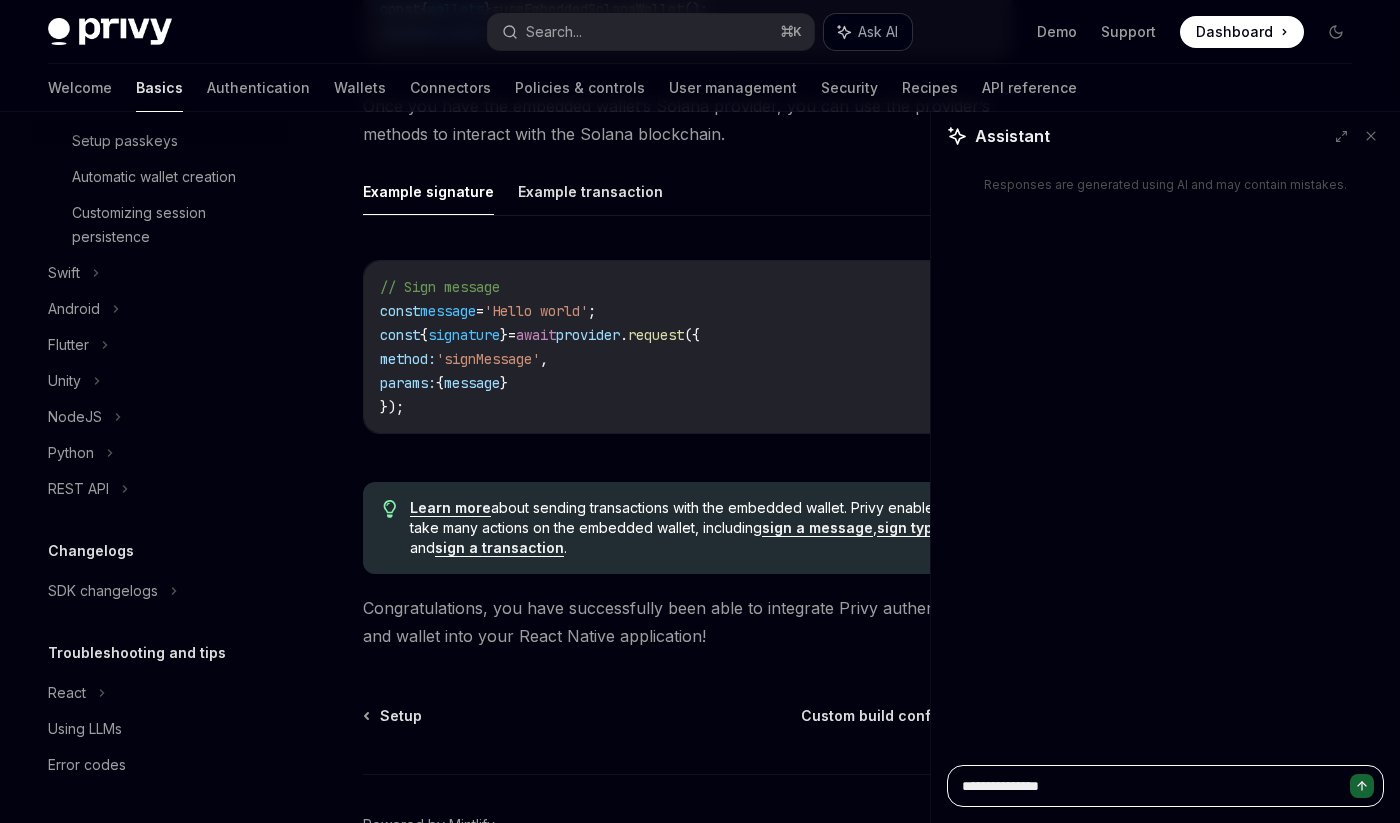 type on "*" 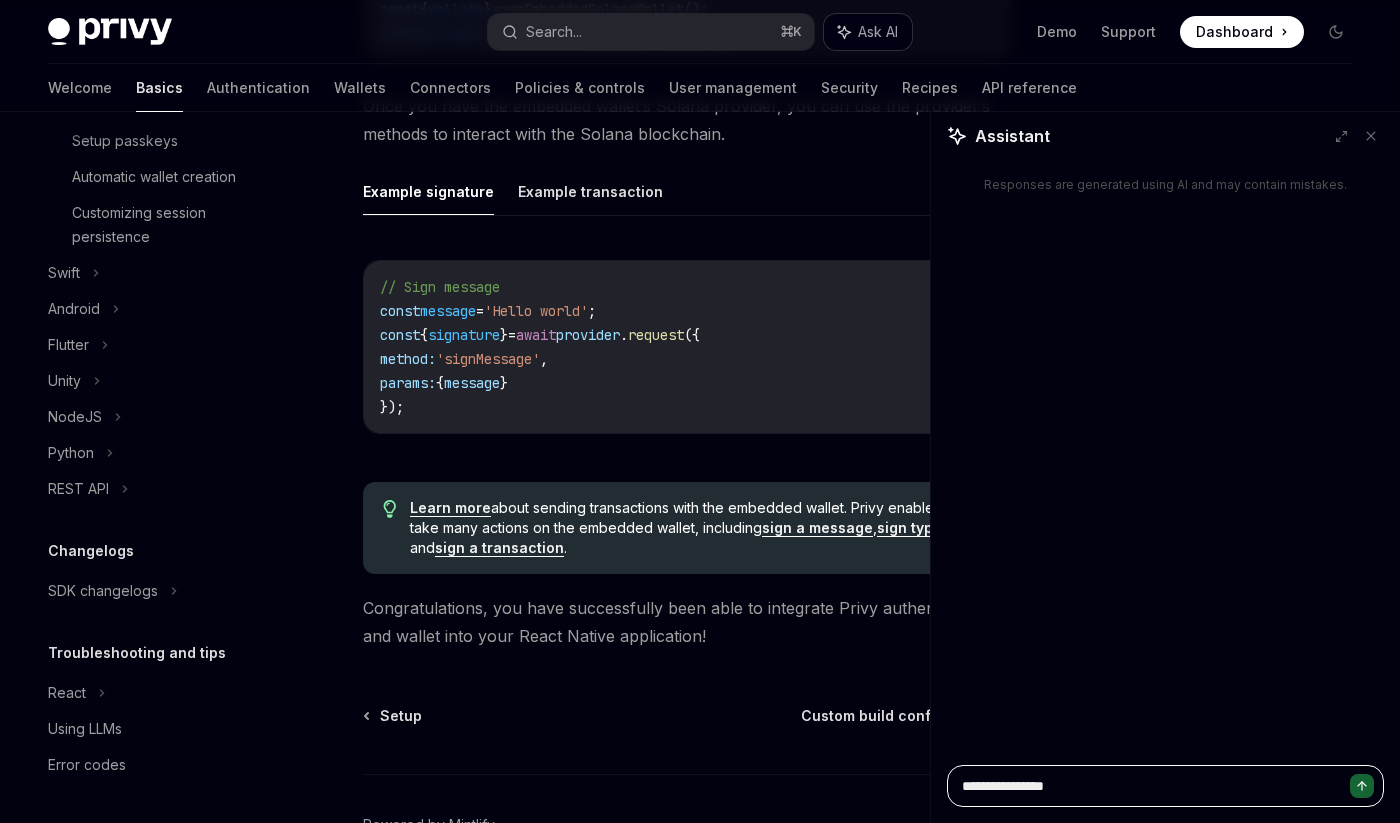 type on "*" 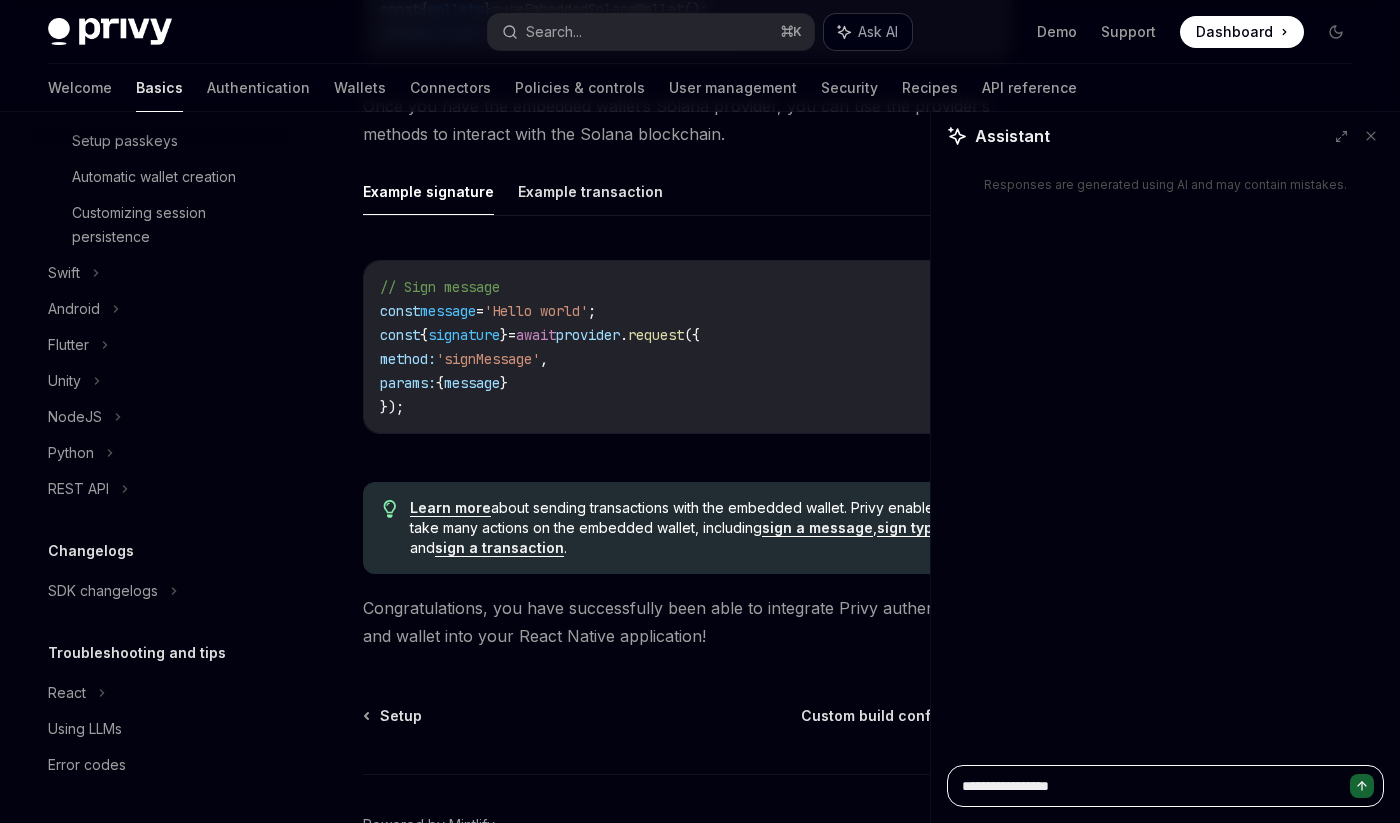 type on "*" 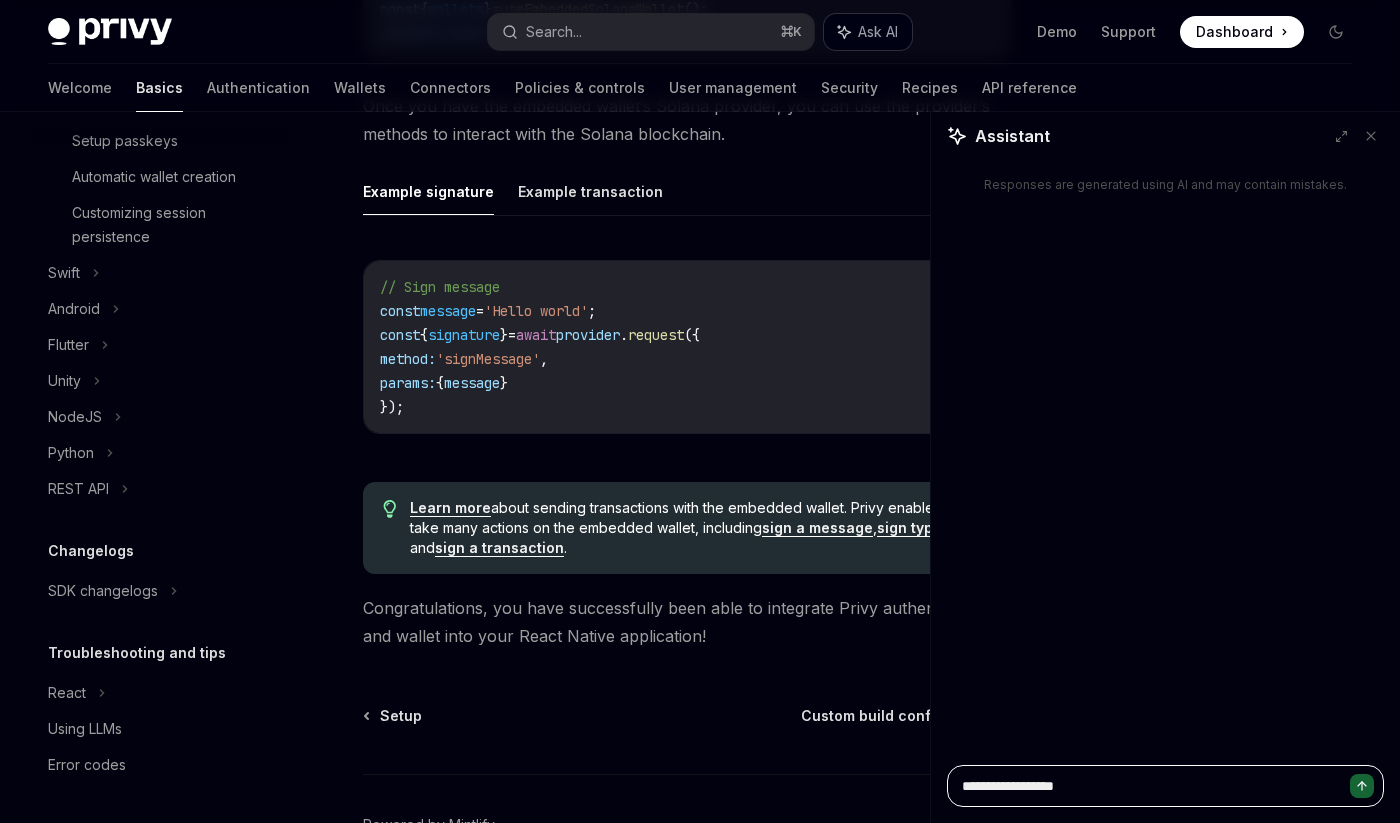 type on "*" 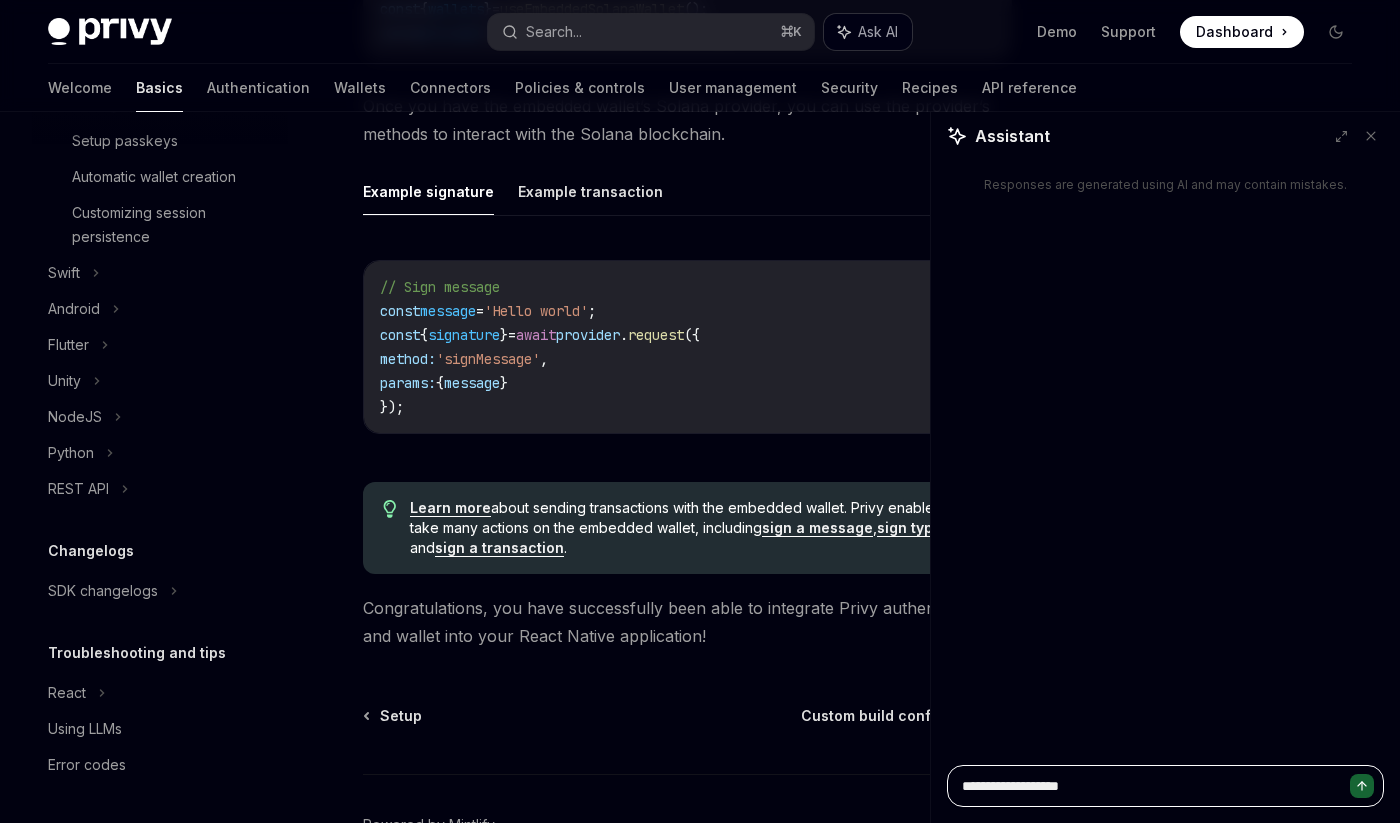type on "*" 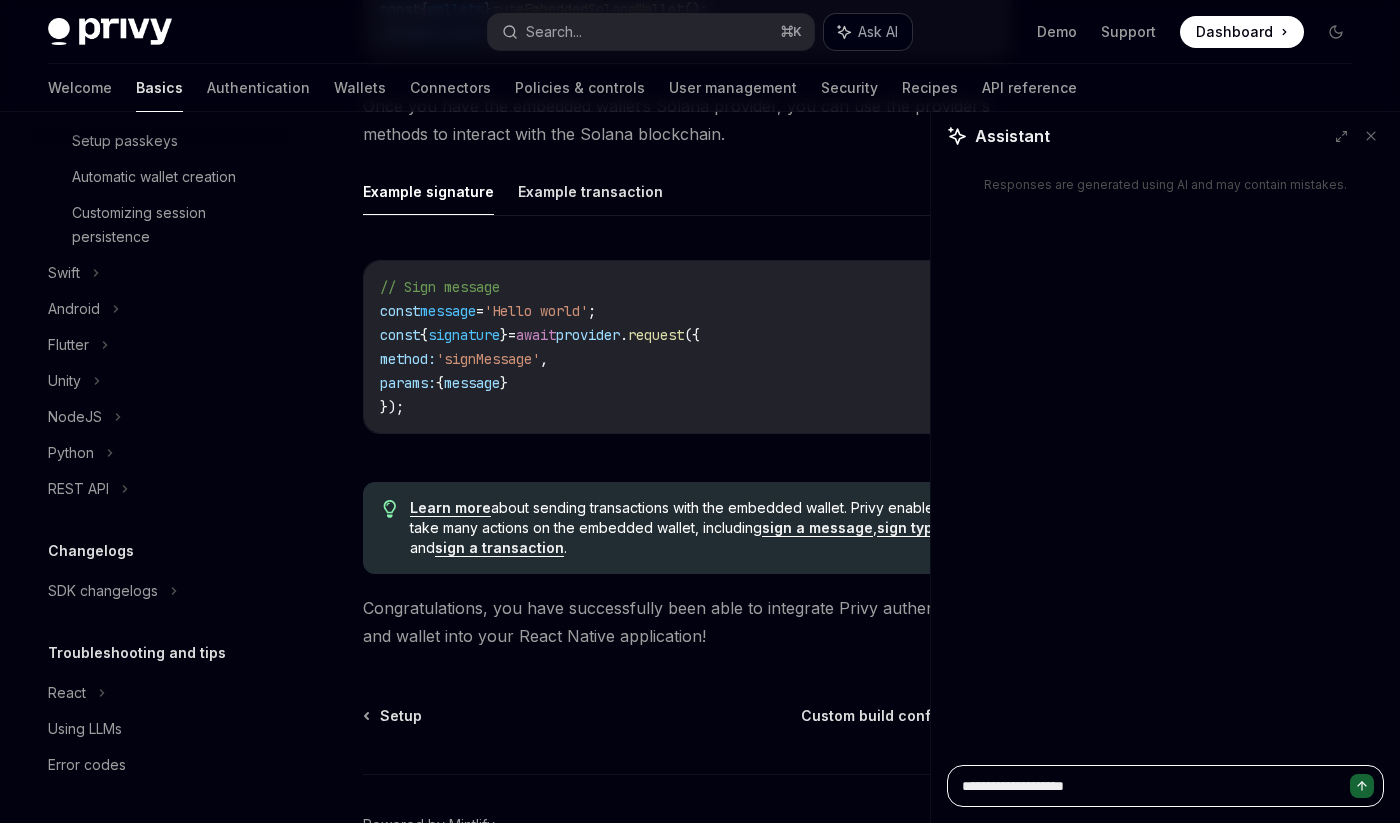 type on "*" 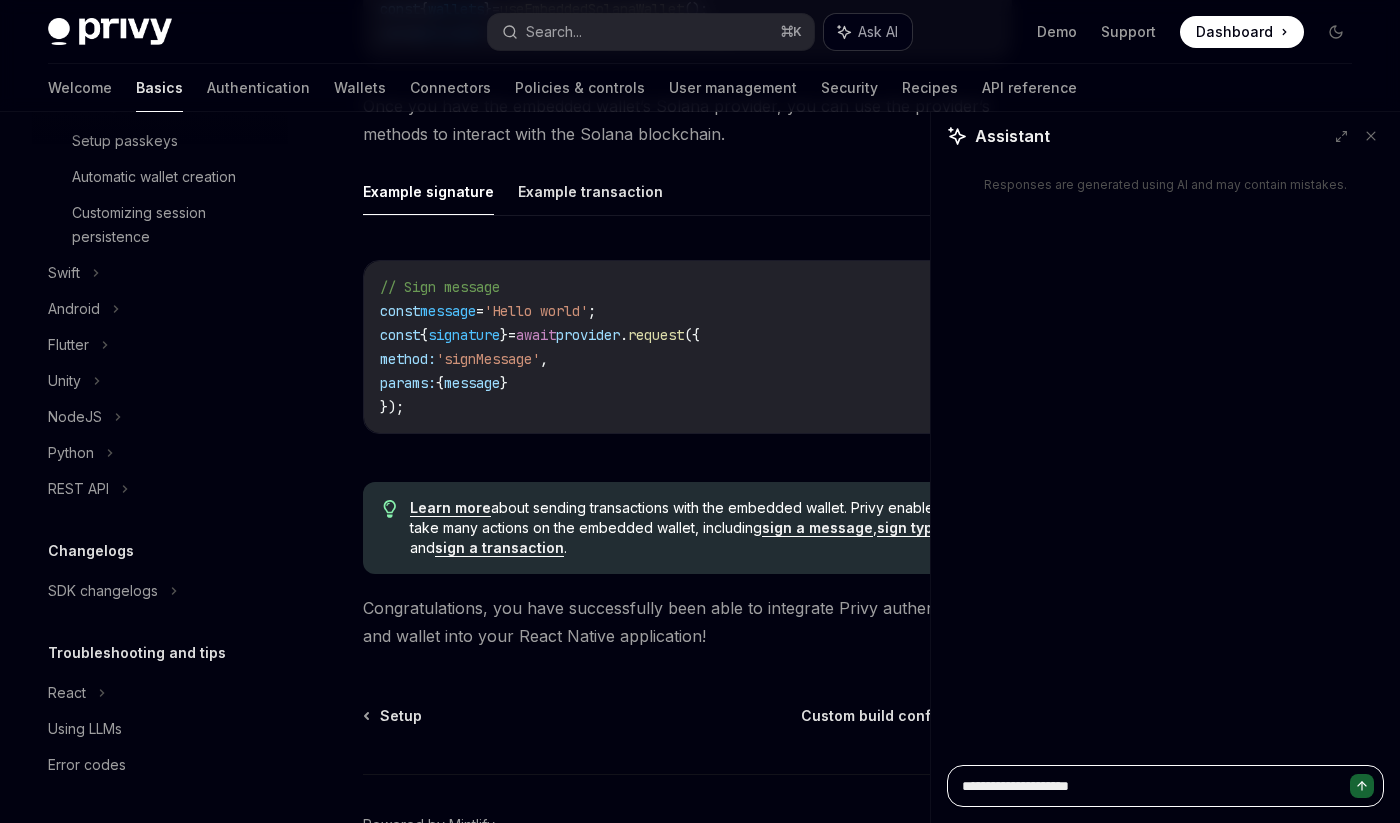 type on "*" 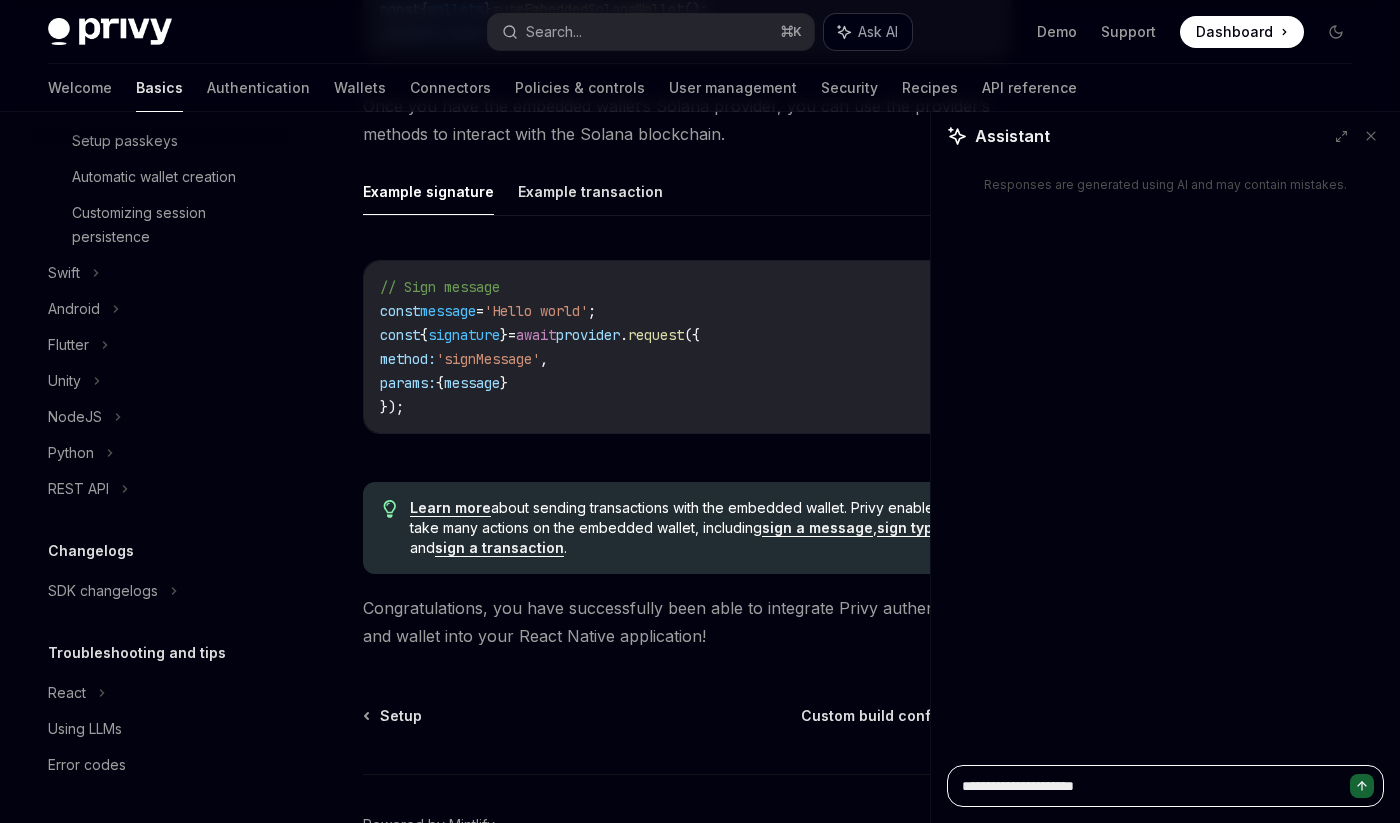 type on "*" 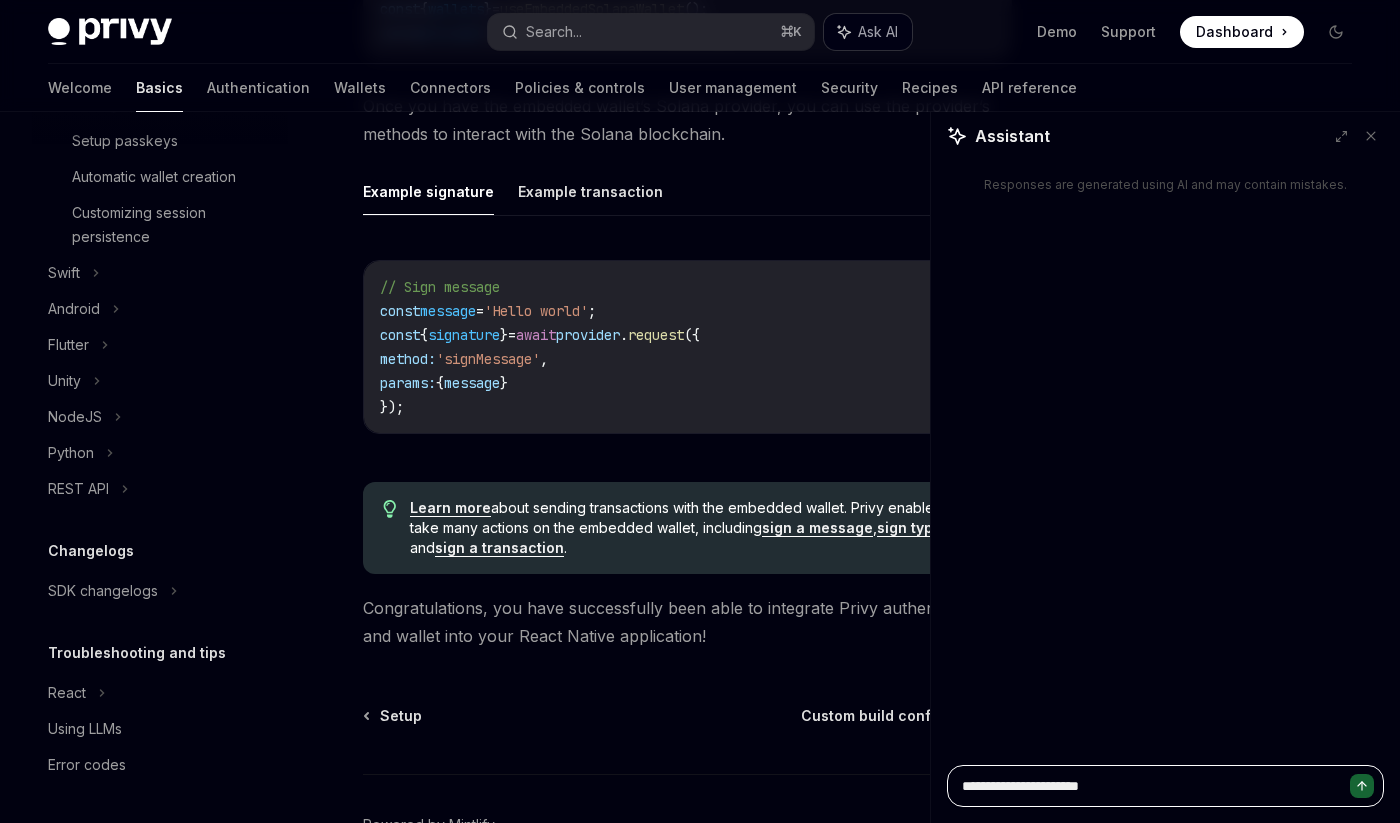 type on "*" 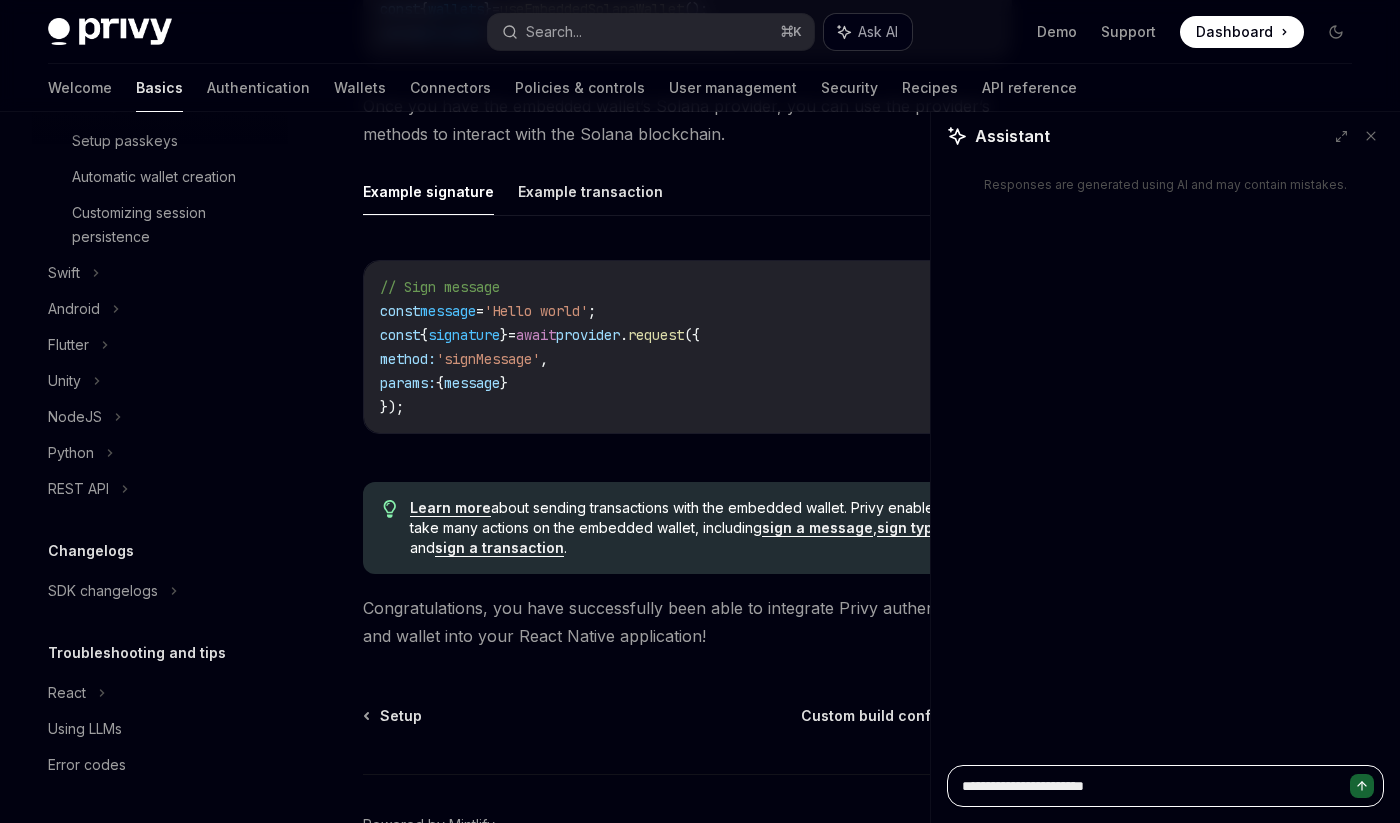 type on "*" 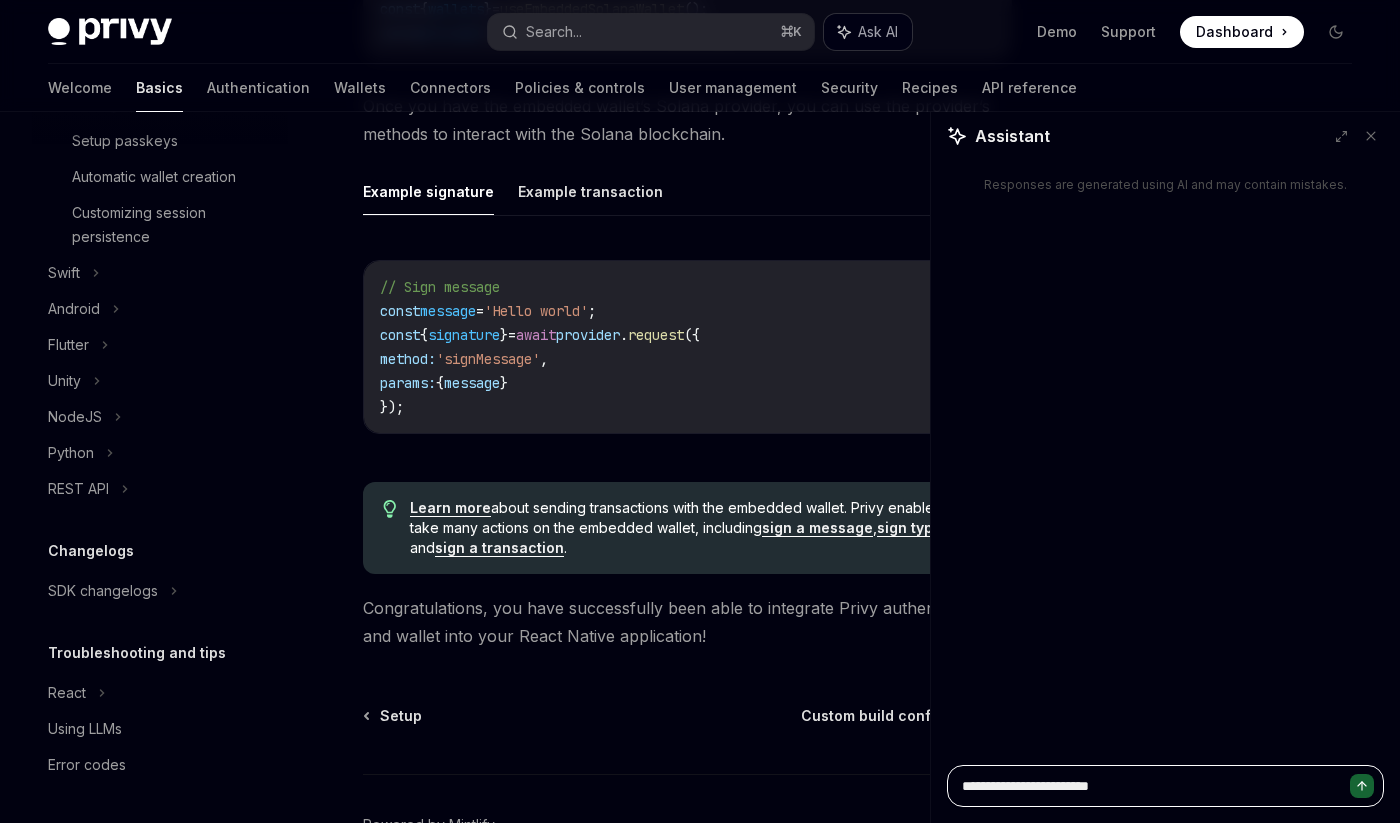 type on "*" 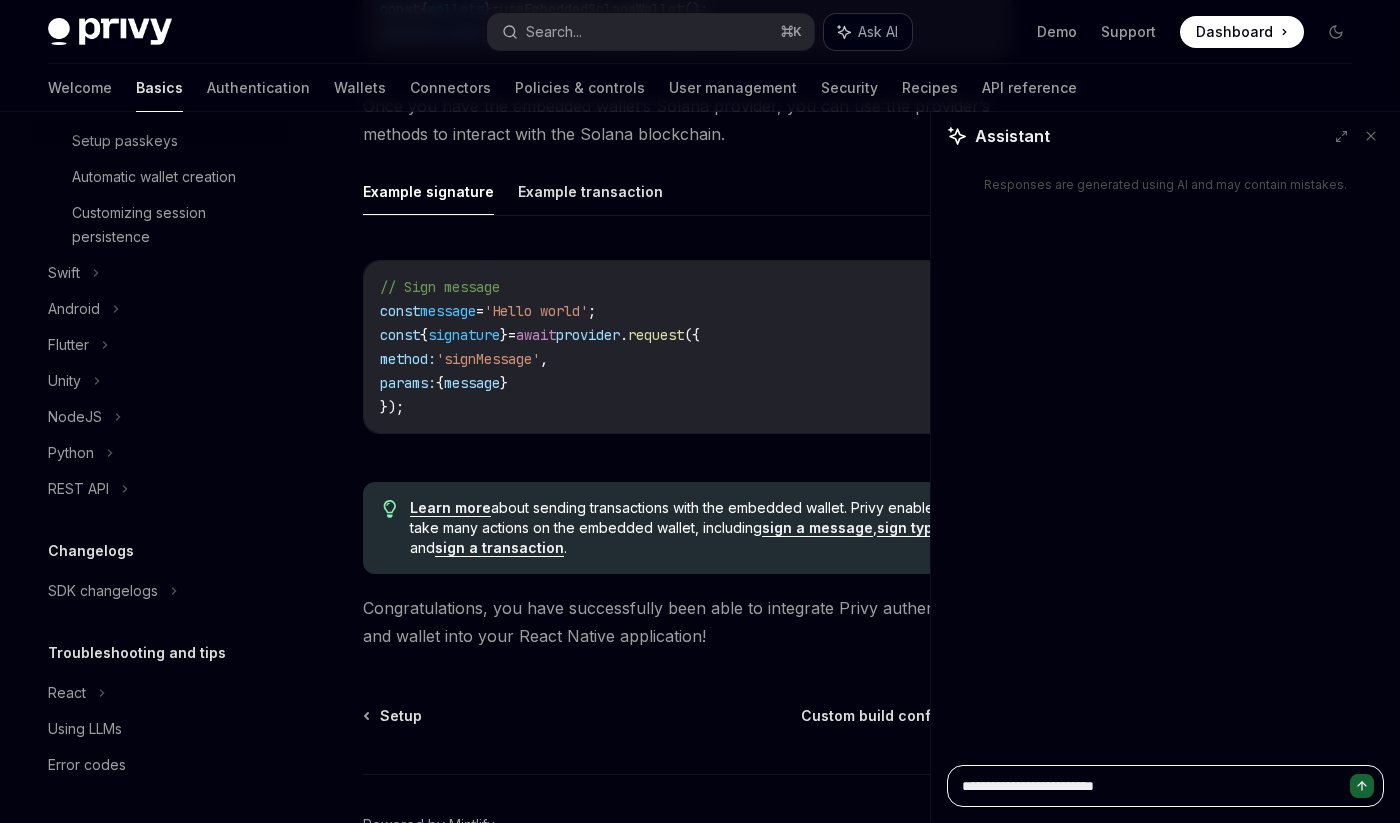 type on "*" 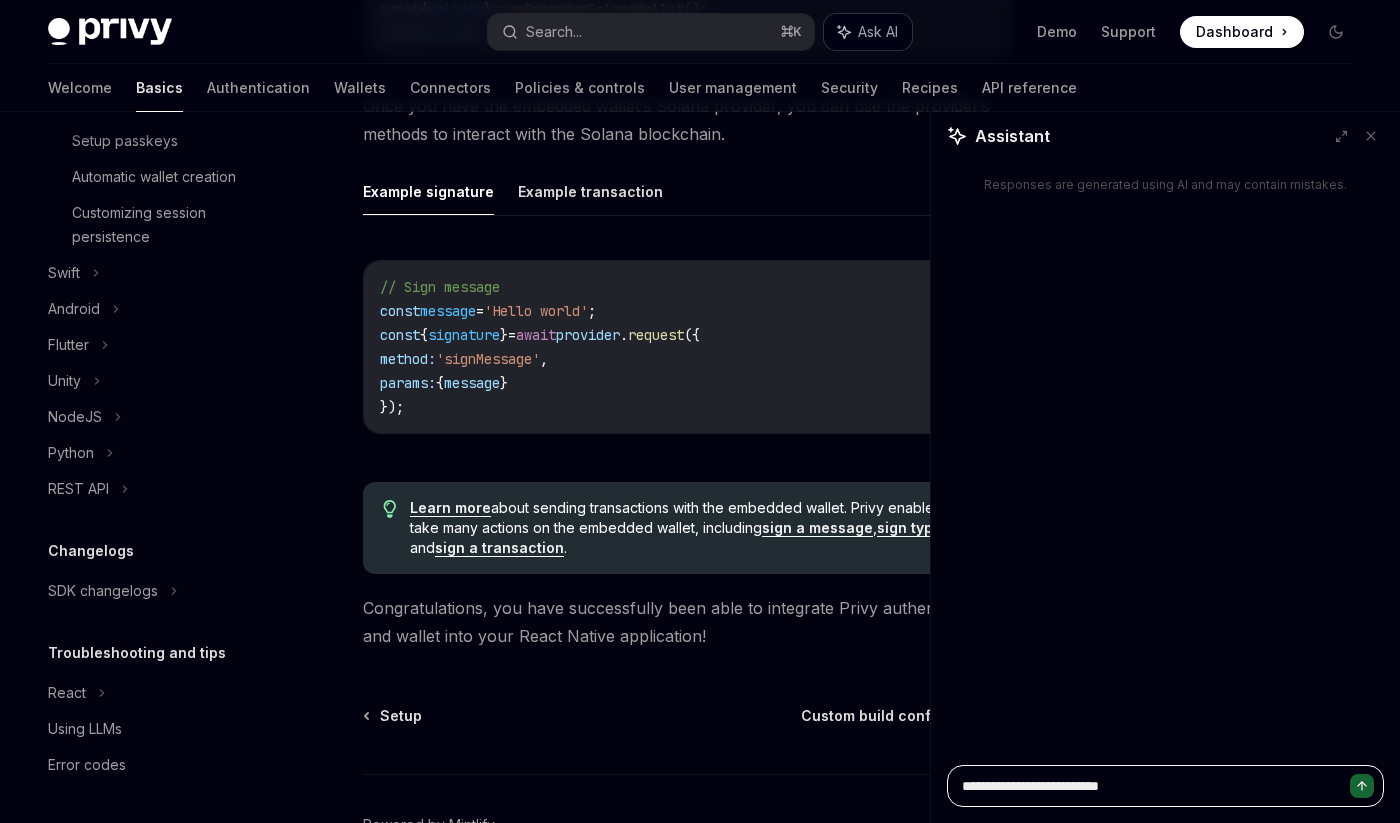 type on "*" 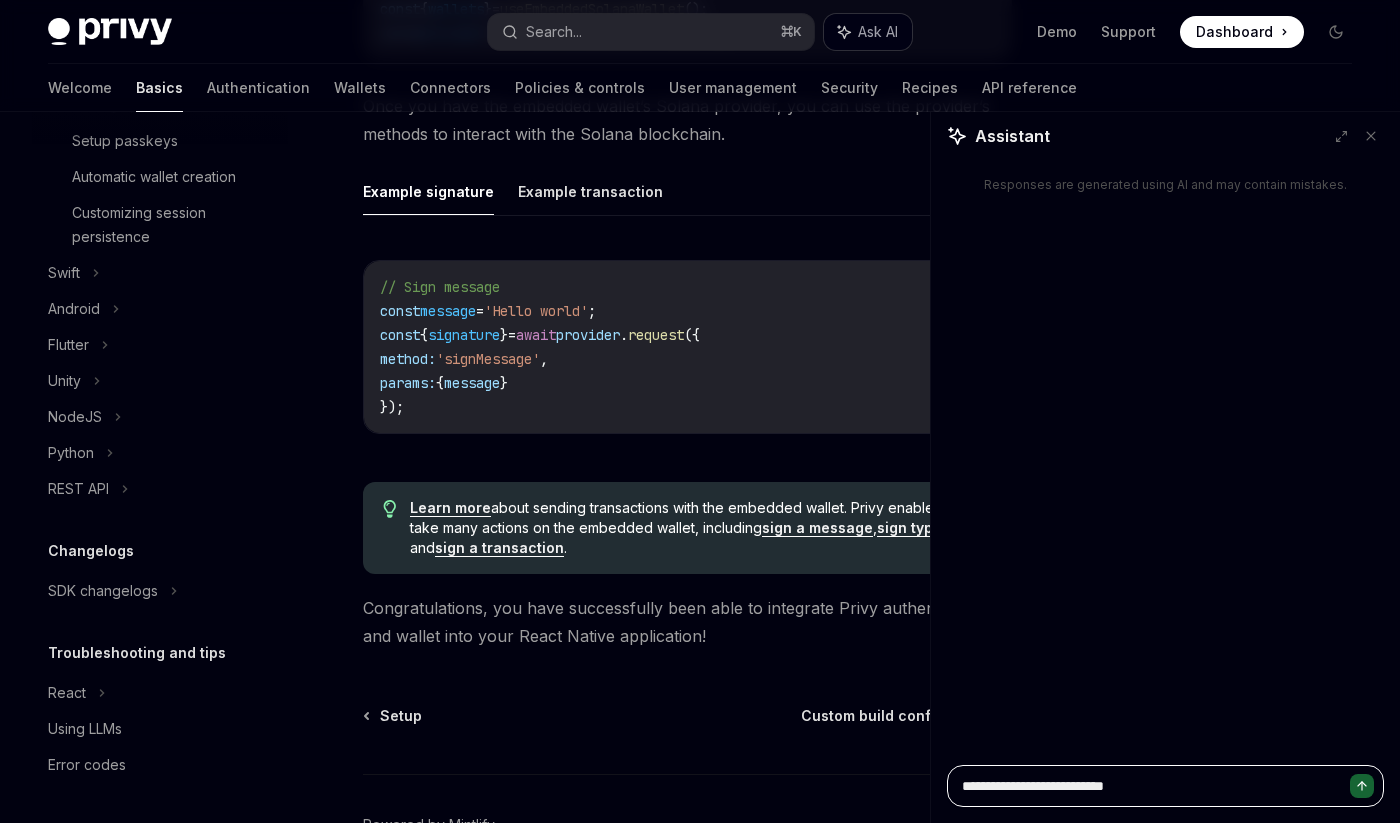 type on "*" 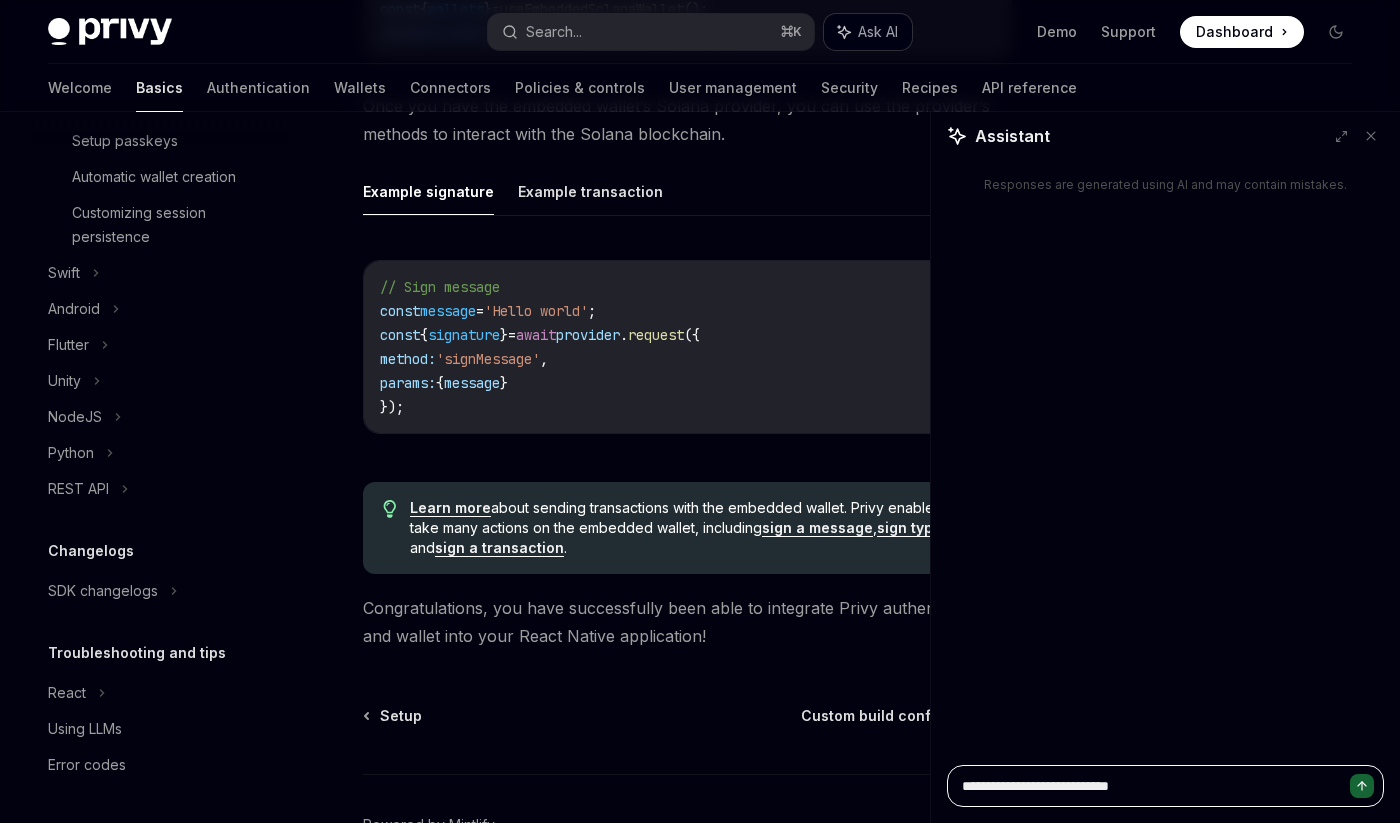 type on "*" 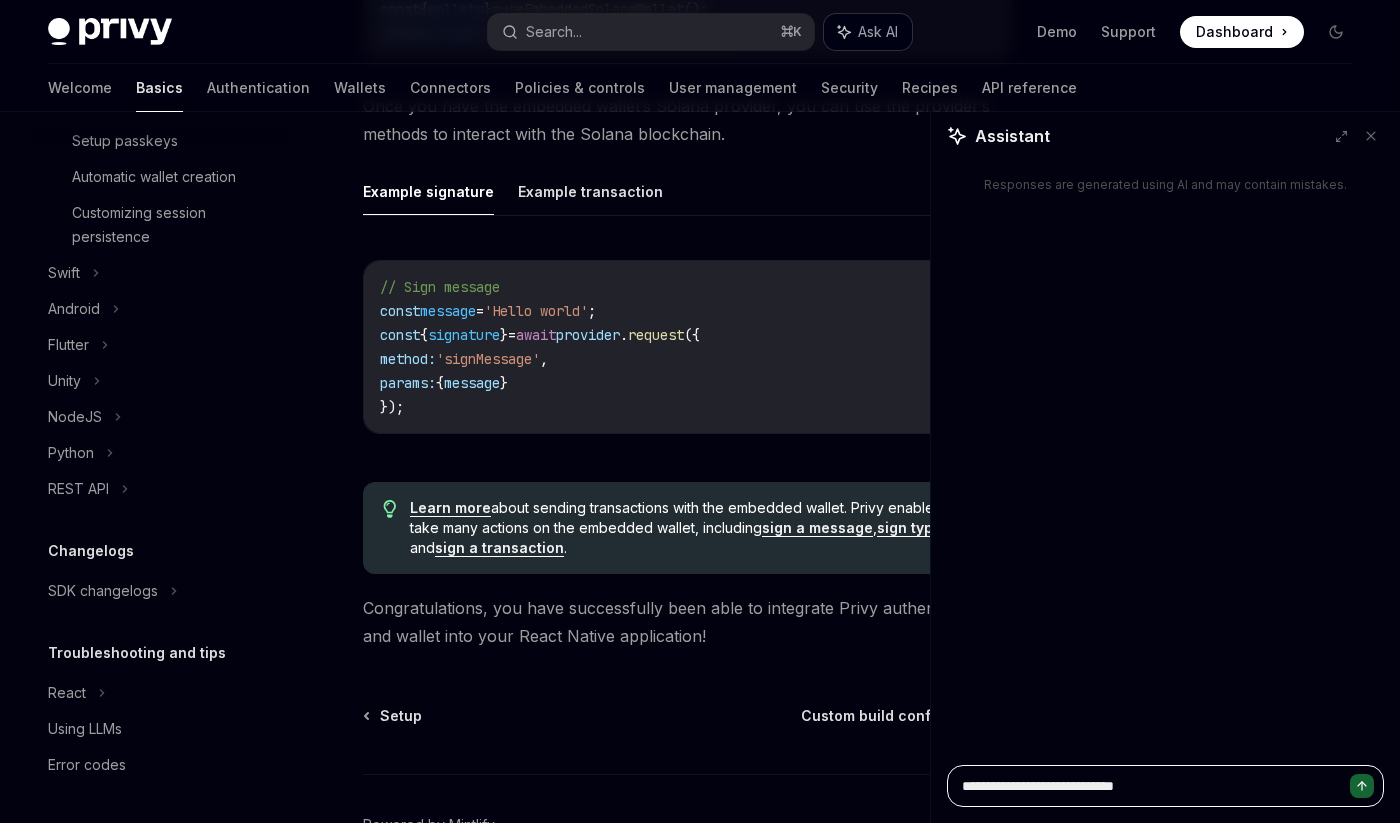 type on "*" 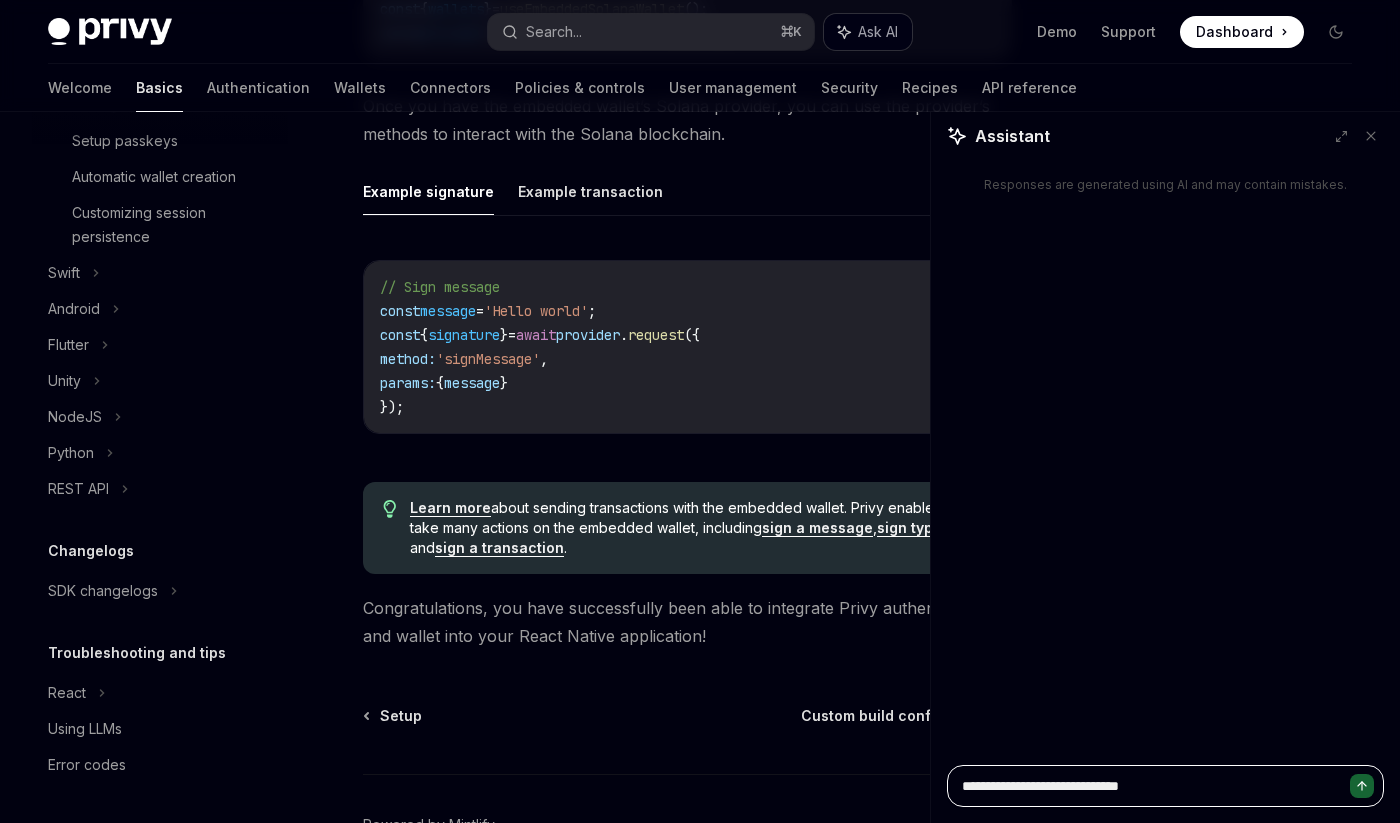 type on "*" 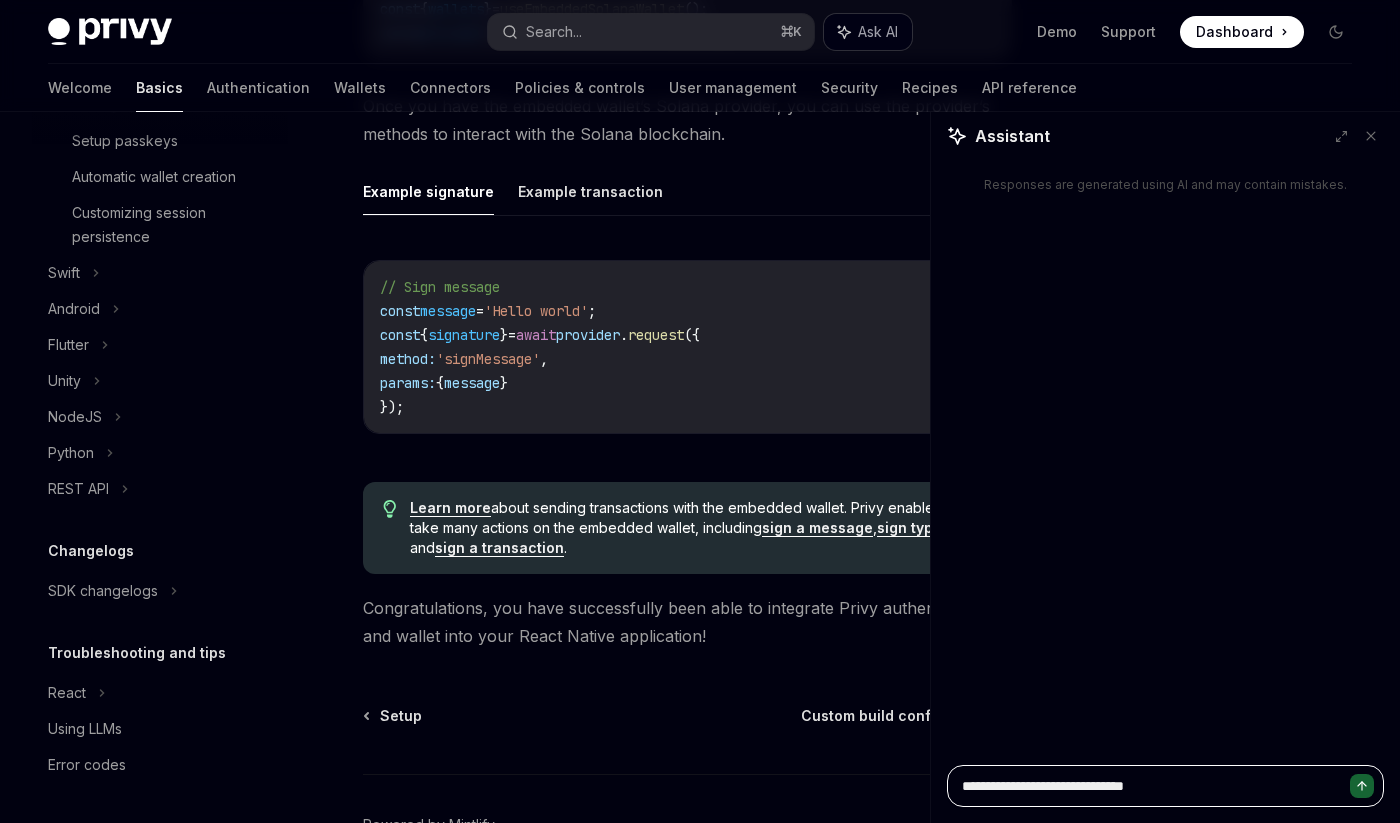 type on "*" 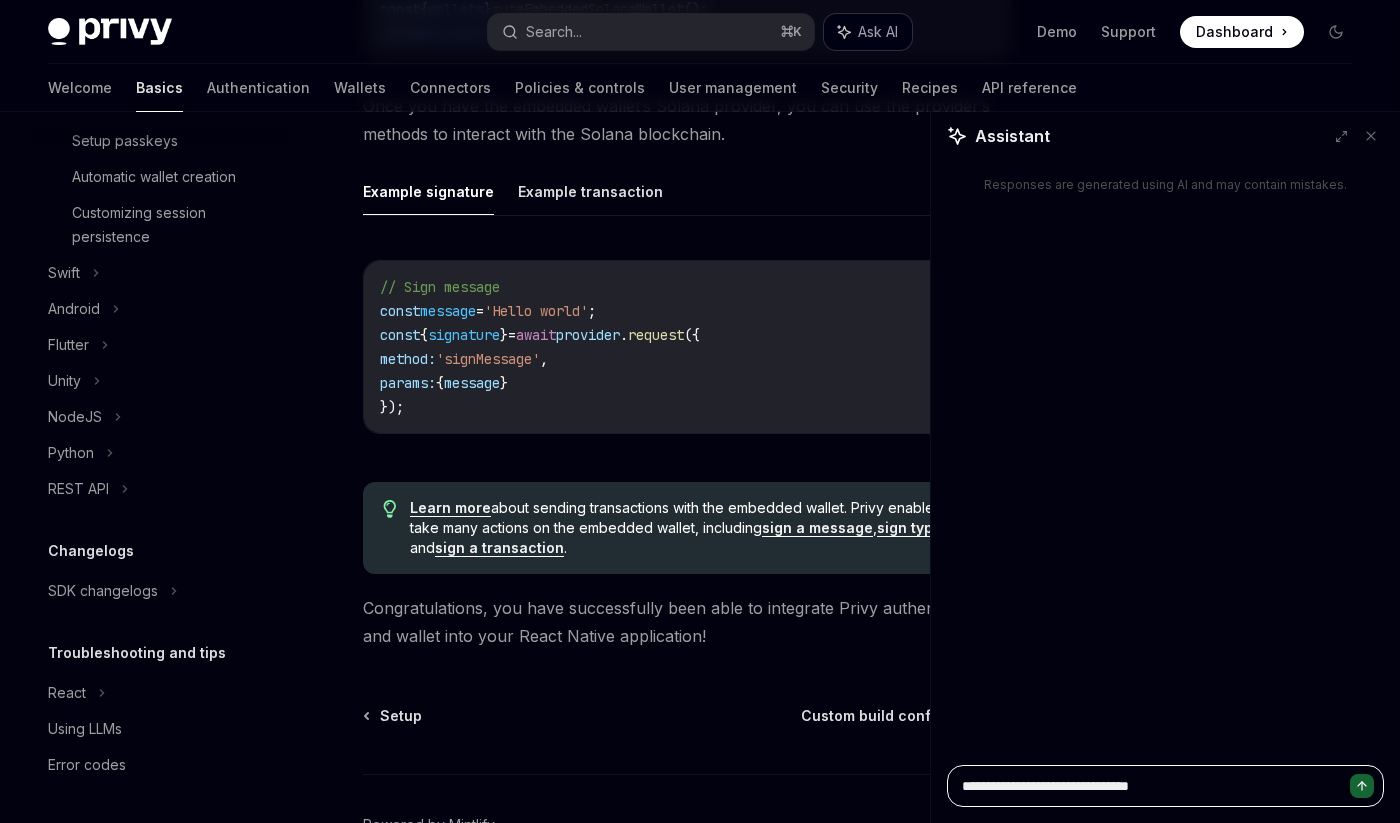 type on "*" 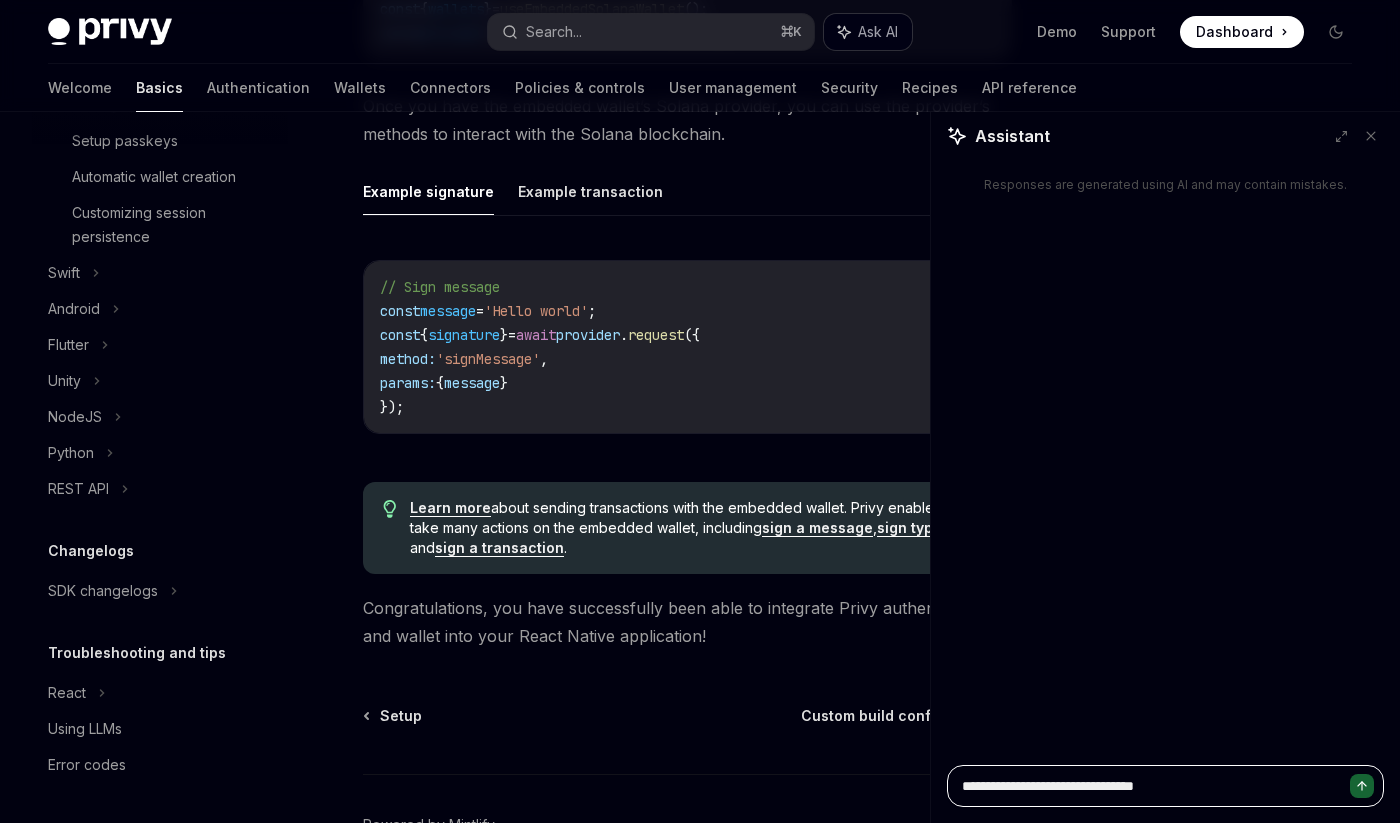 type on "*" 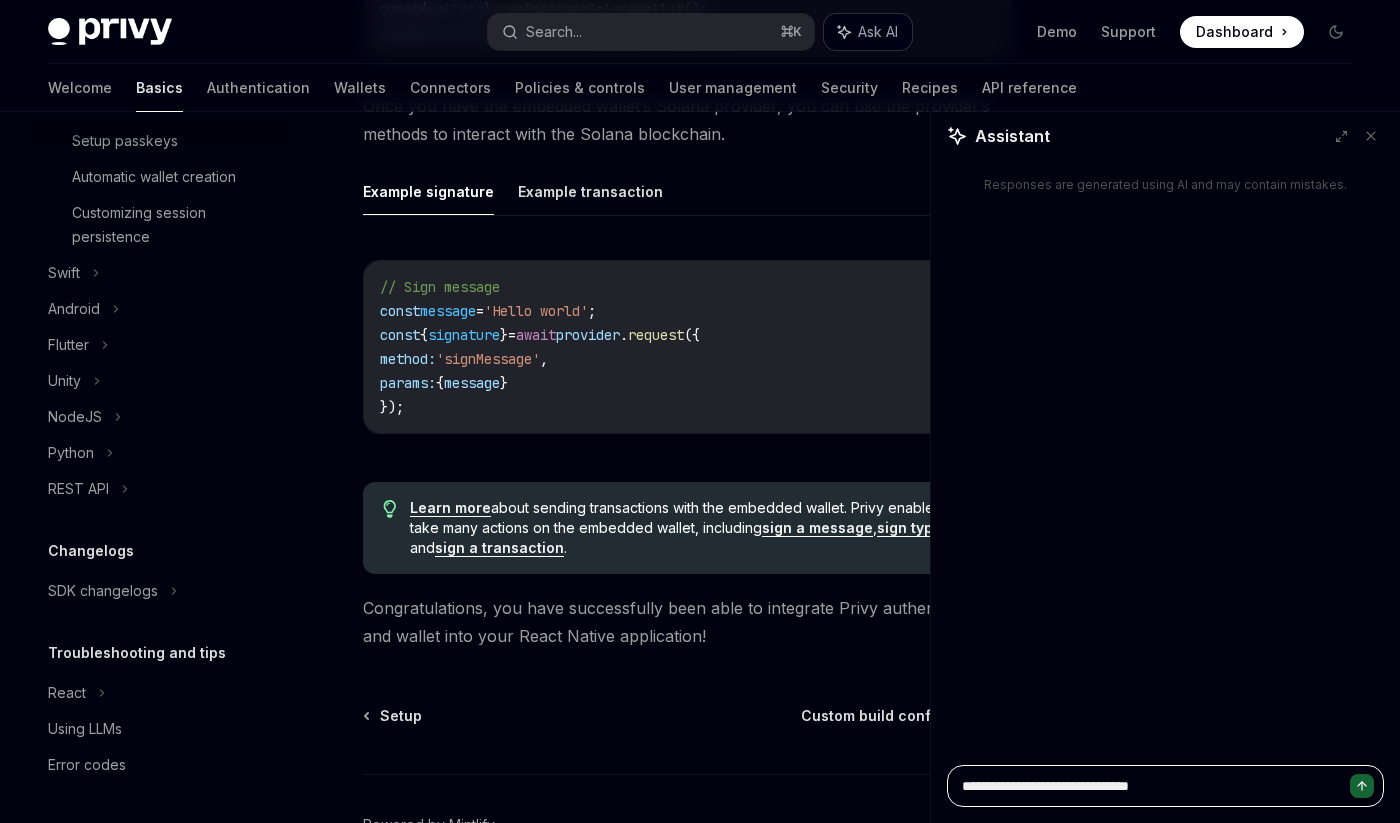 type on "*" 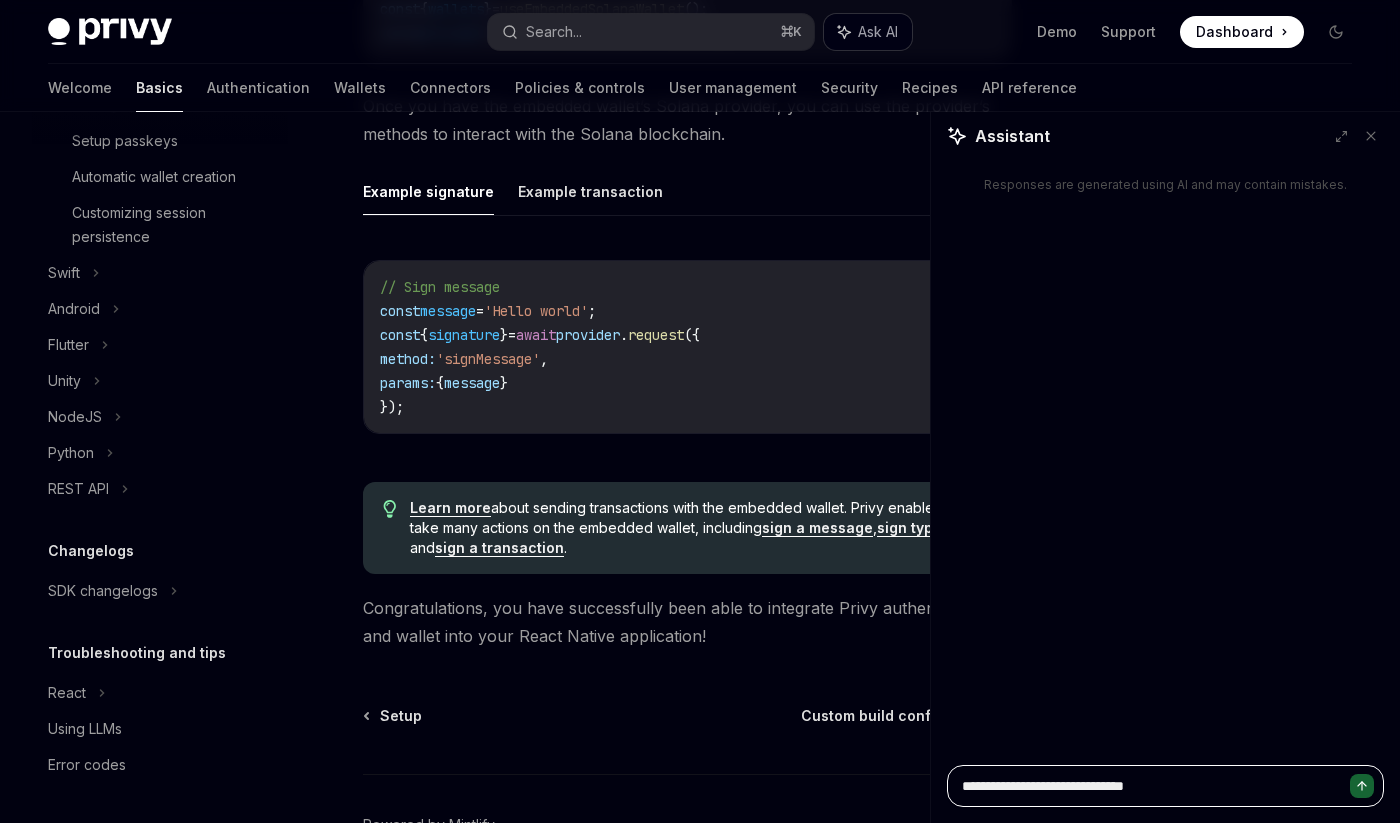 type on "*" 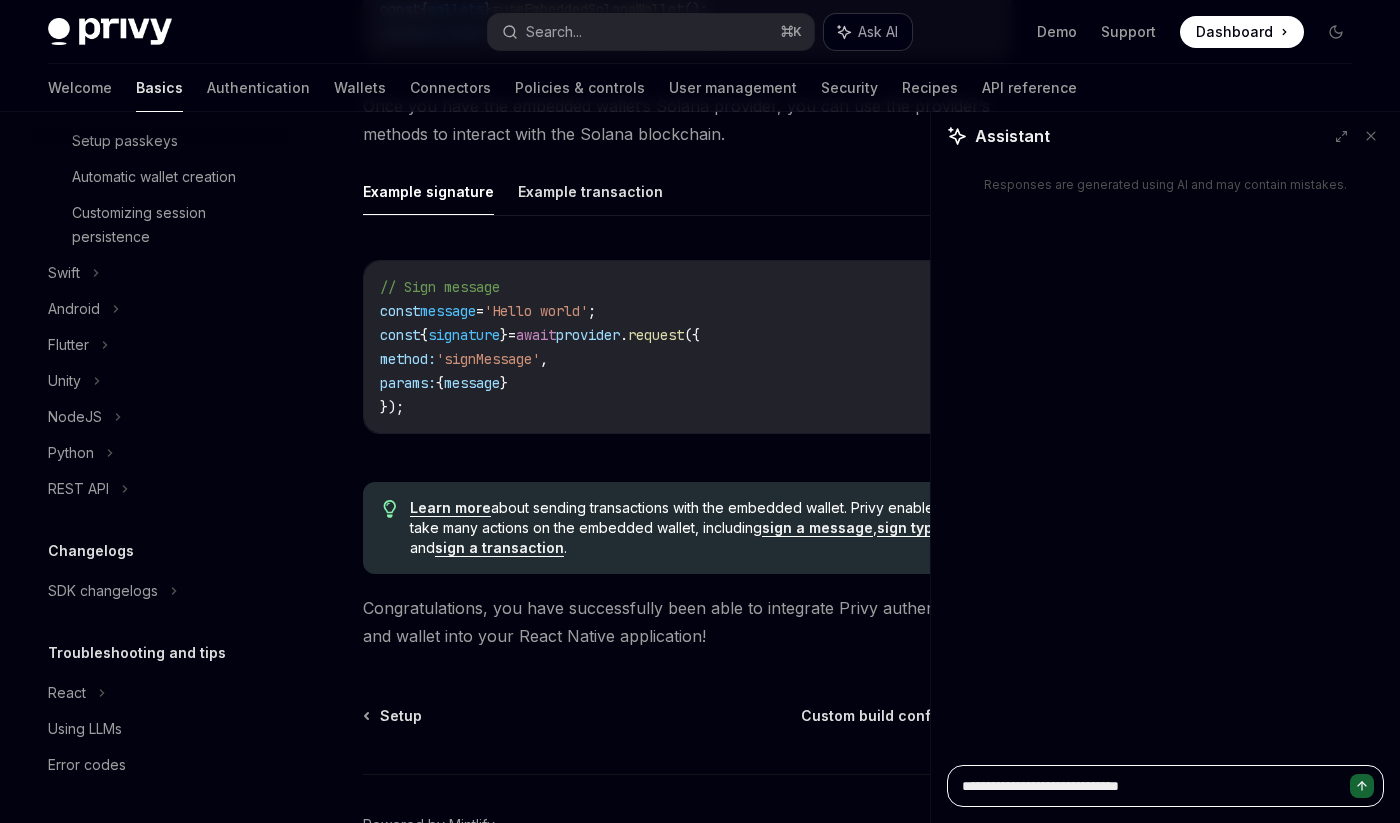 type on "**********" 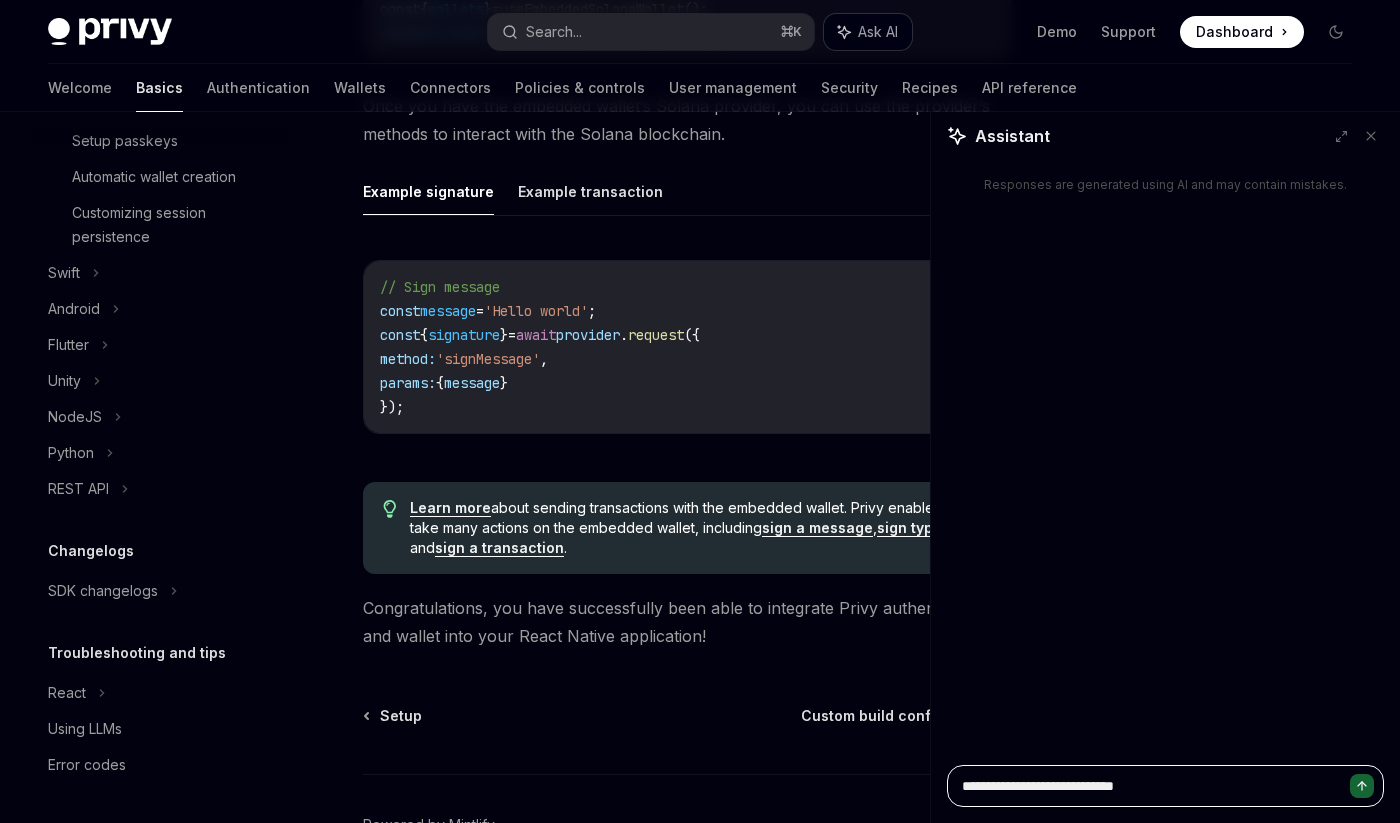 type on "*" 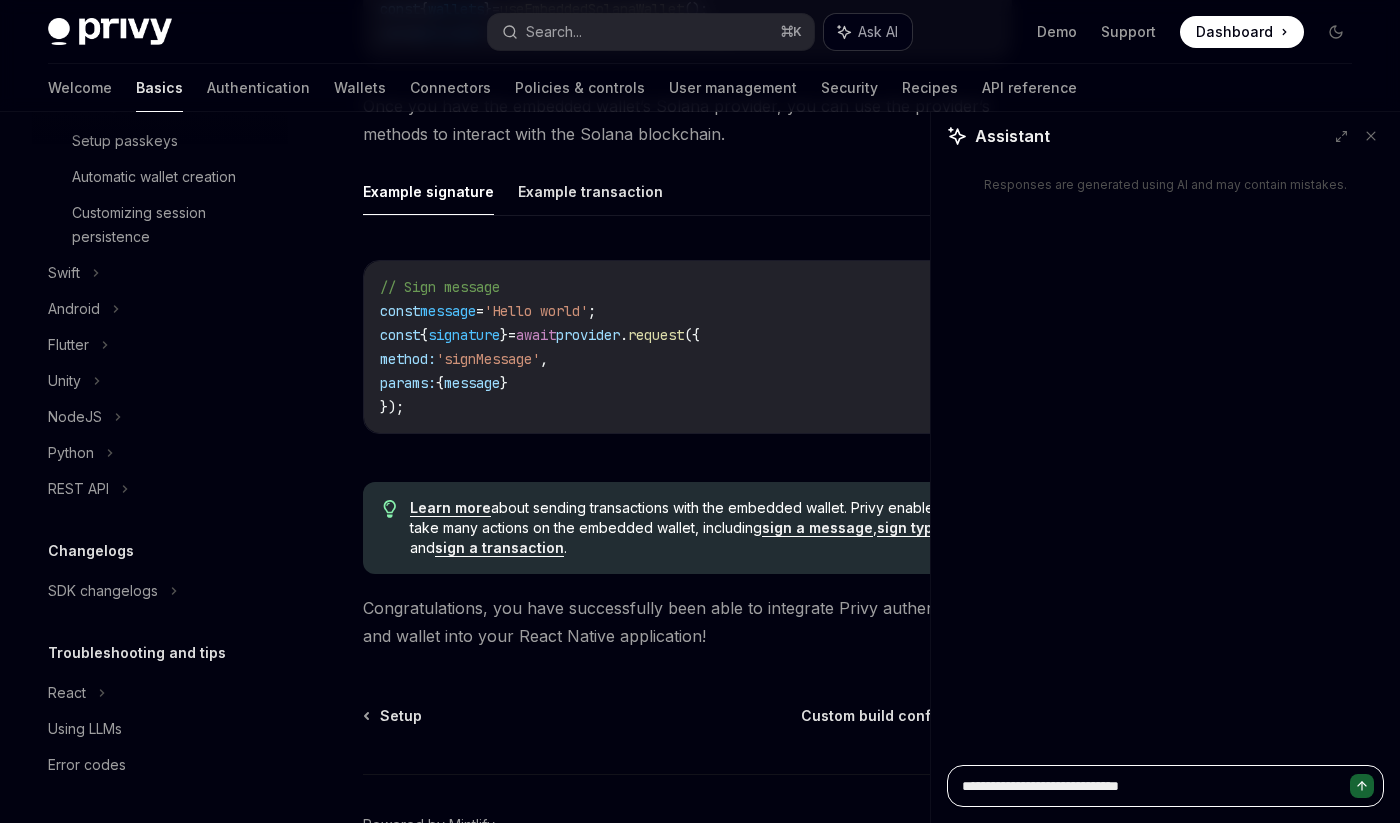 type on "**********" 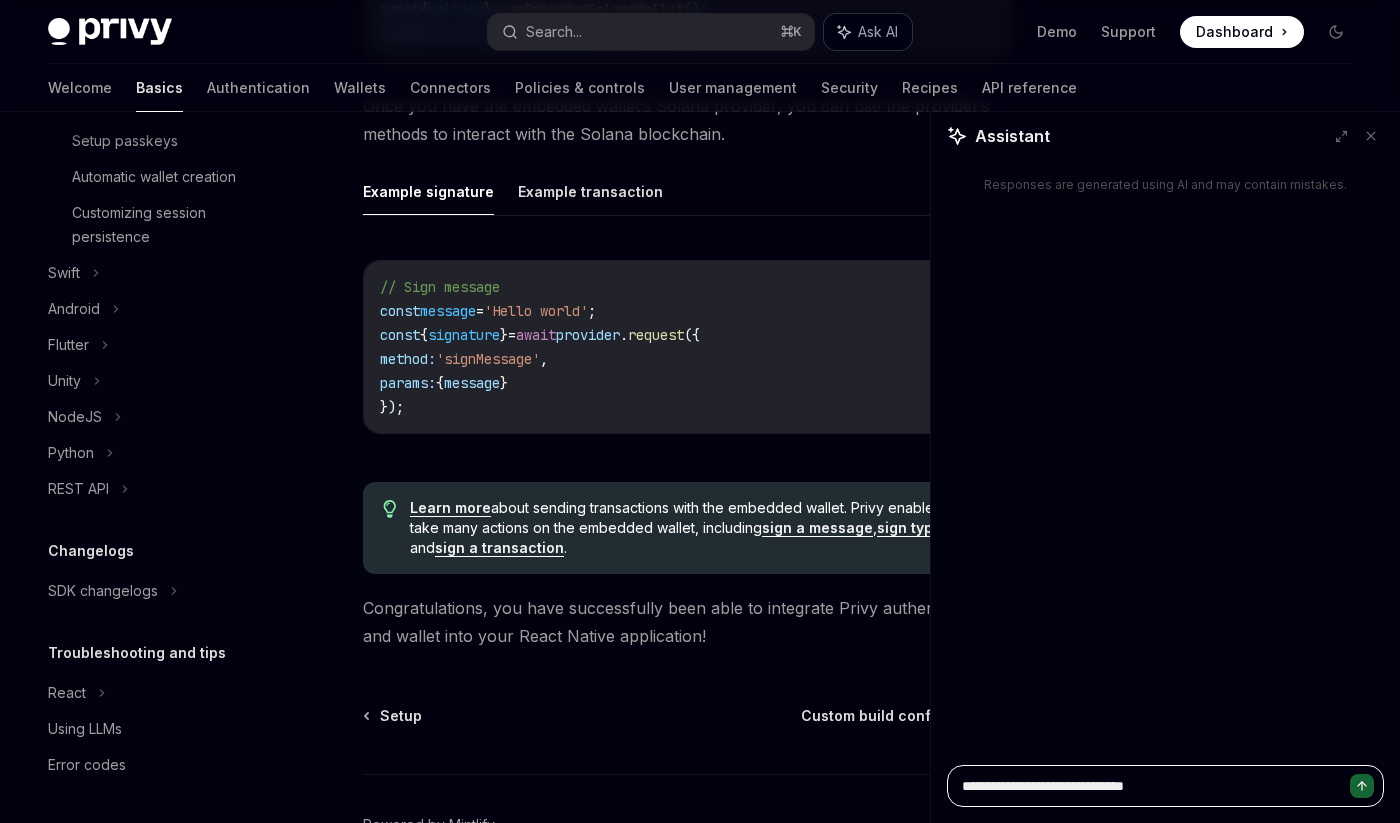 type on "*" 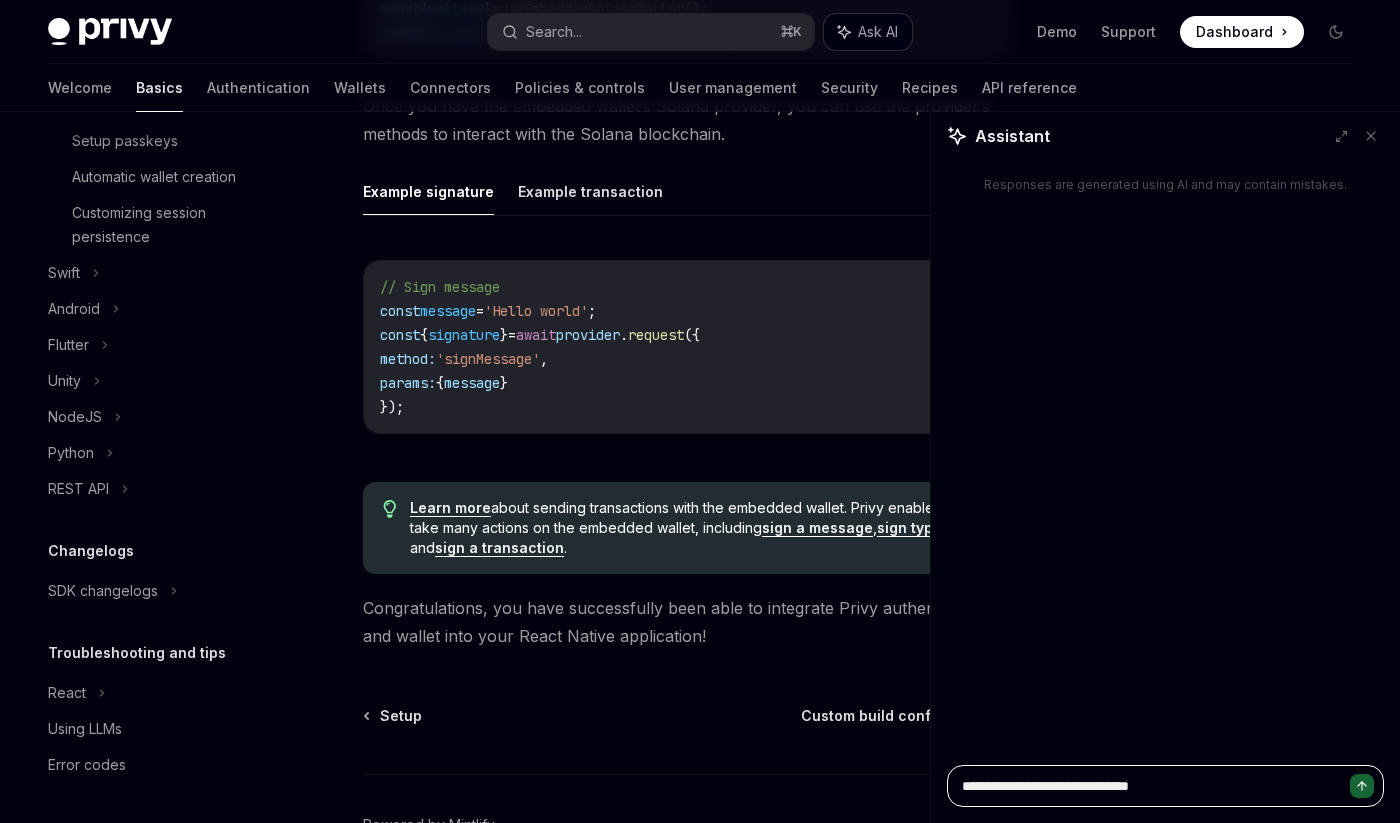 type on "*" 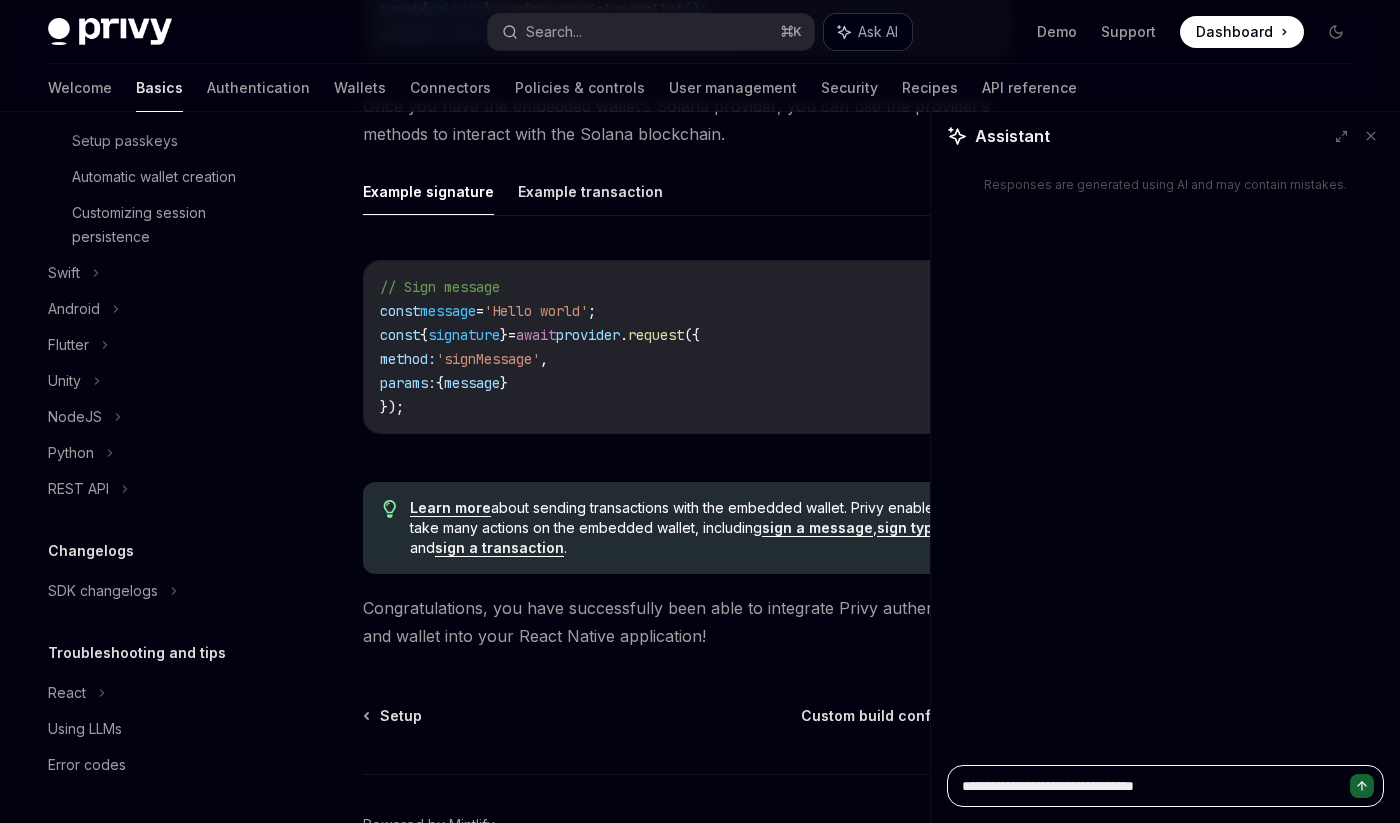 type on "**********" 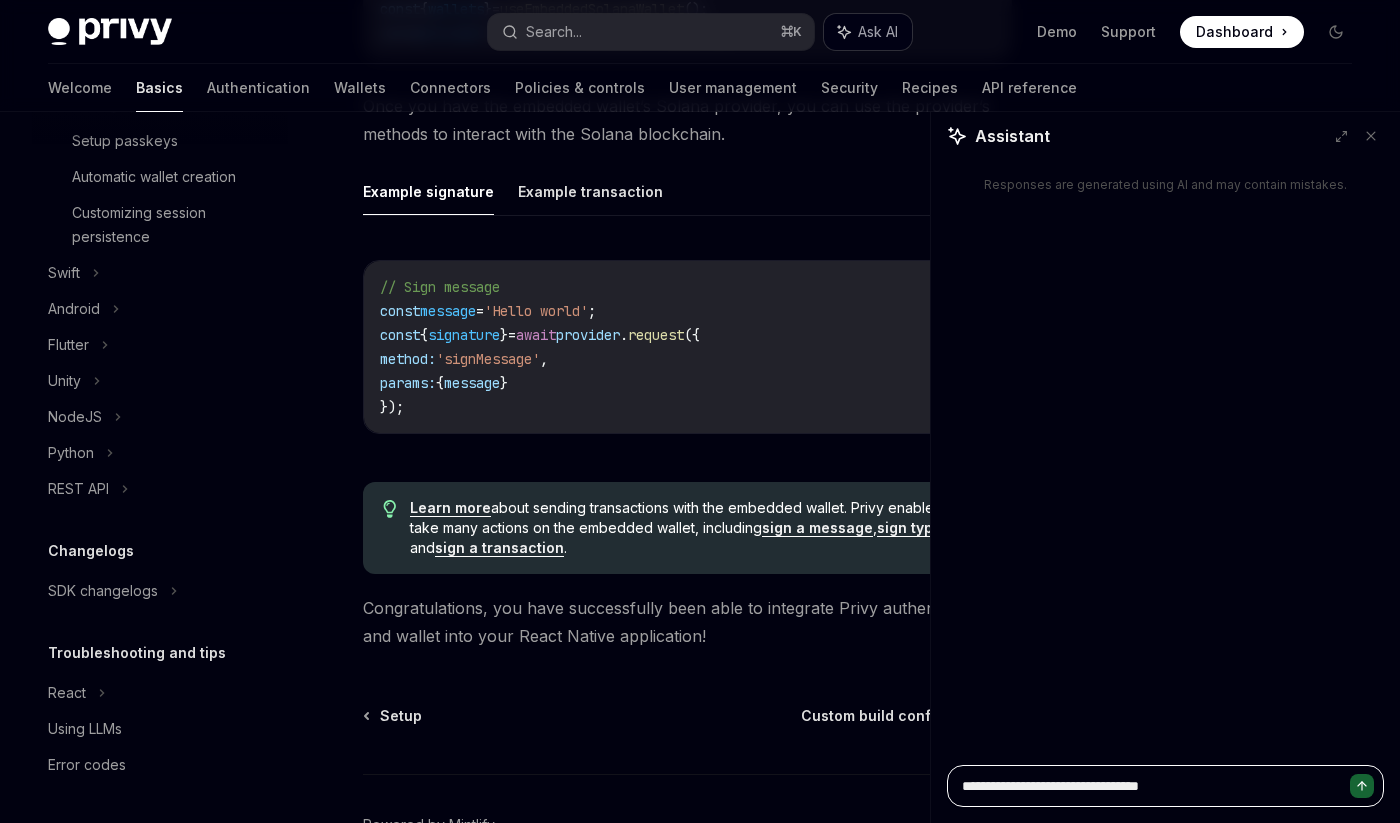 type on "**********" 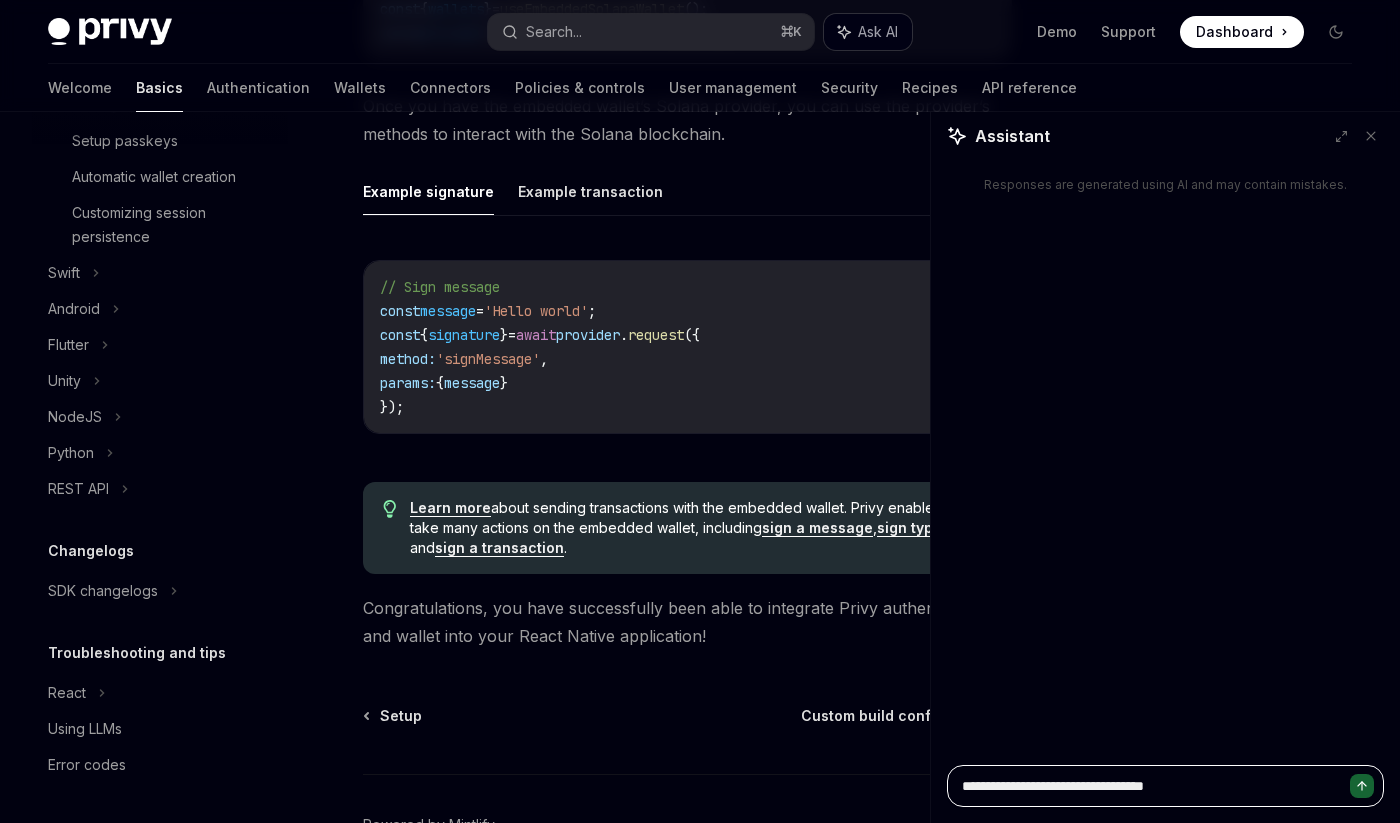 type on "*" 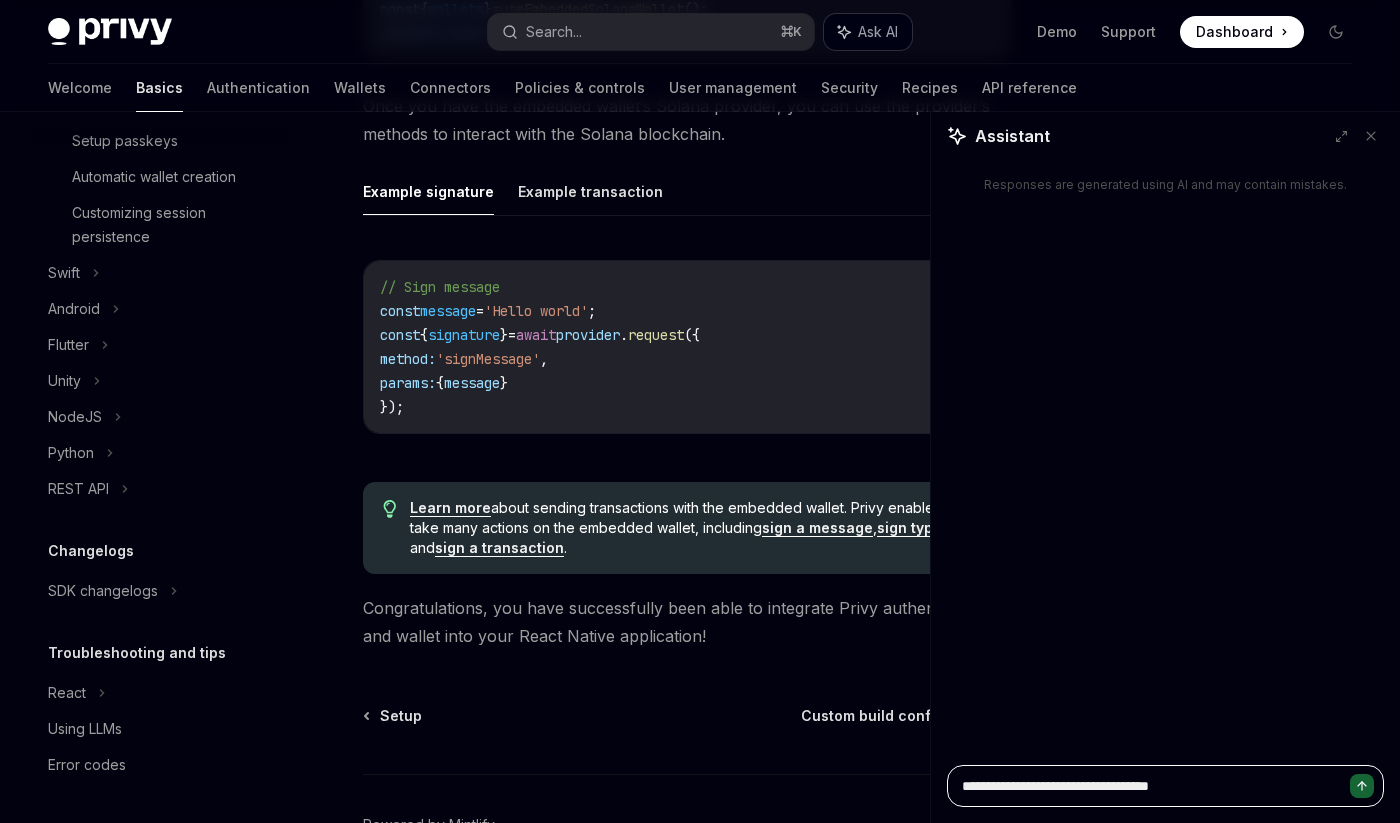 type on "*" 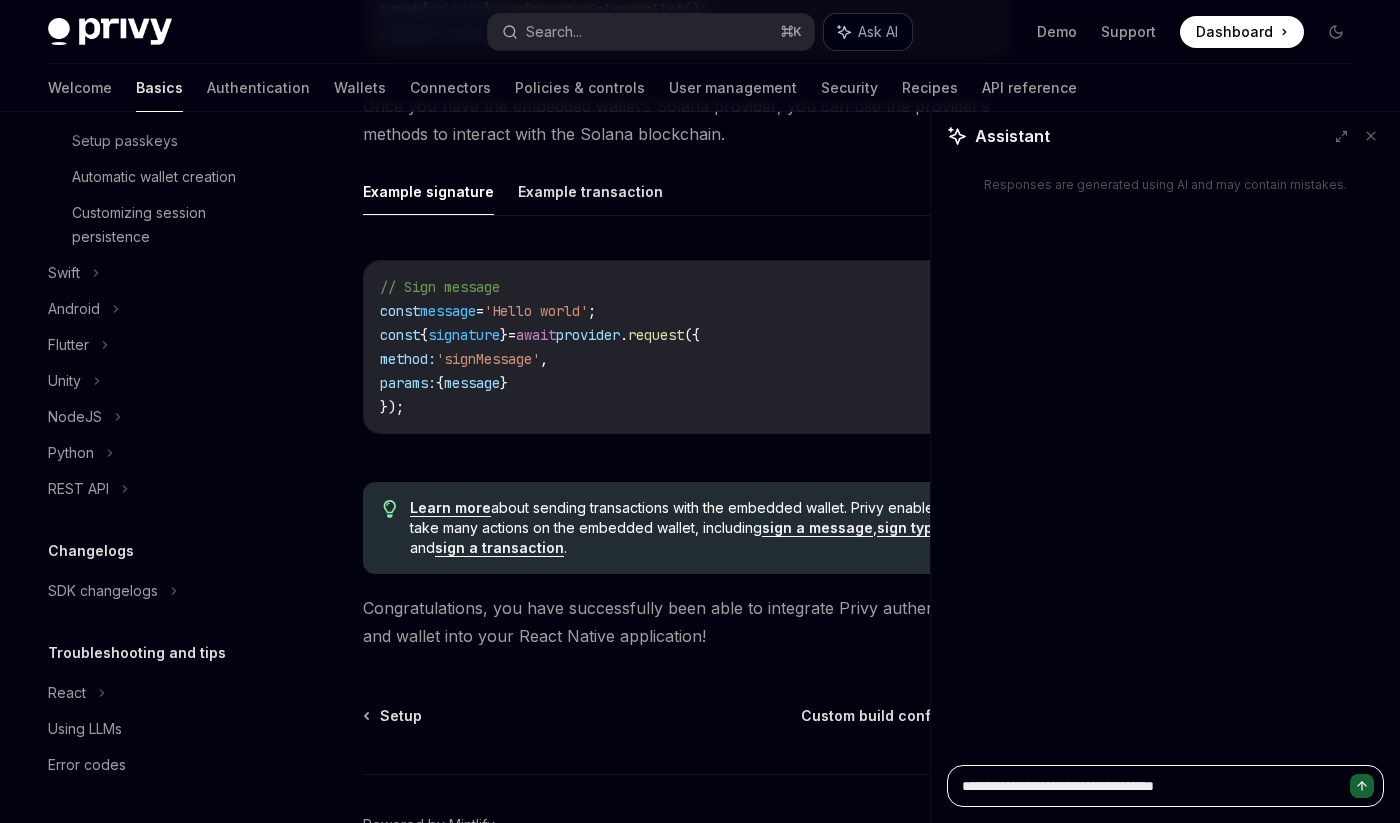type on "*" 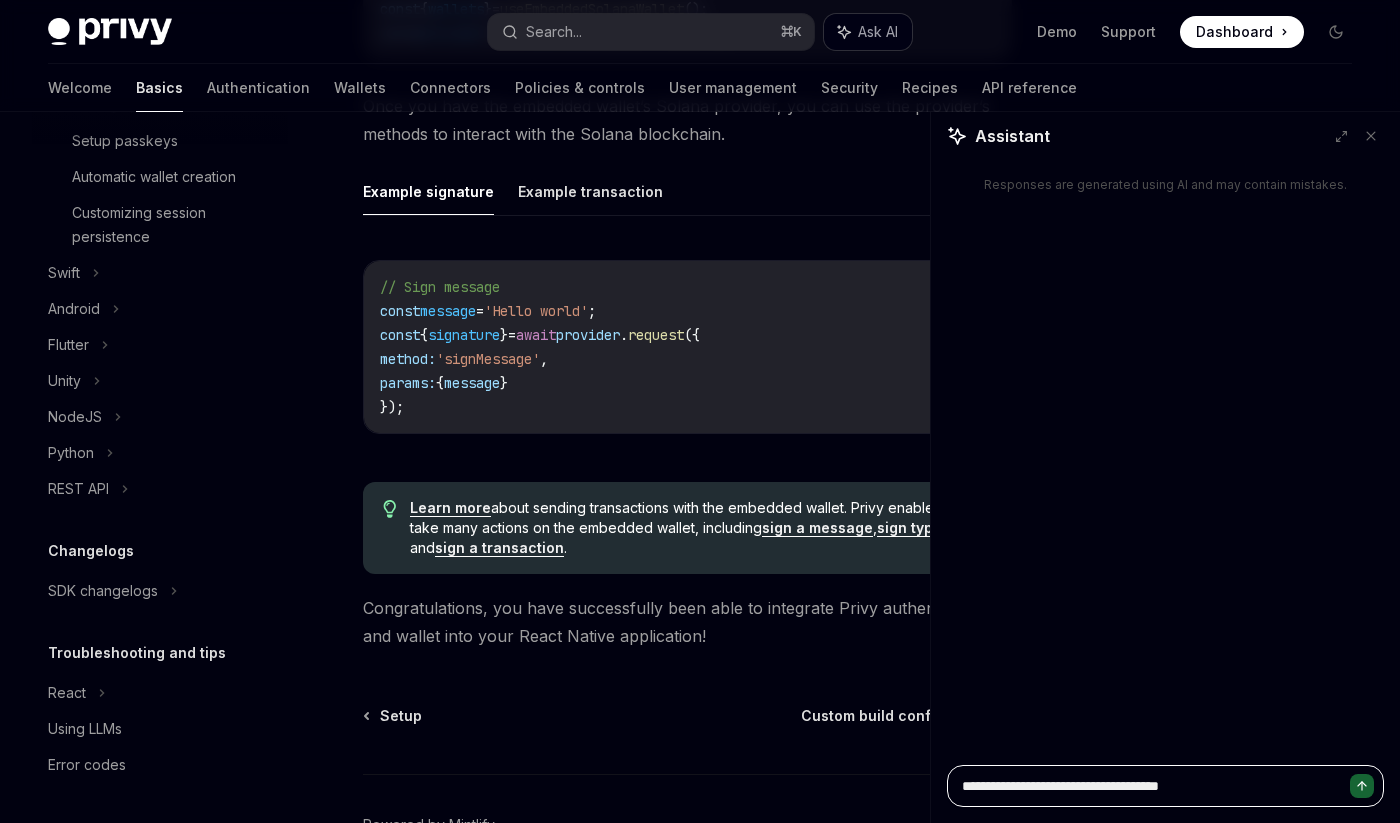 type on "*" 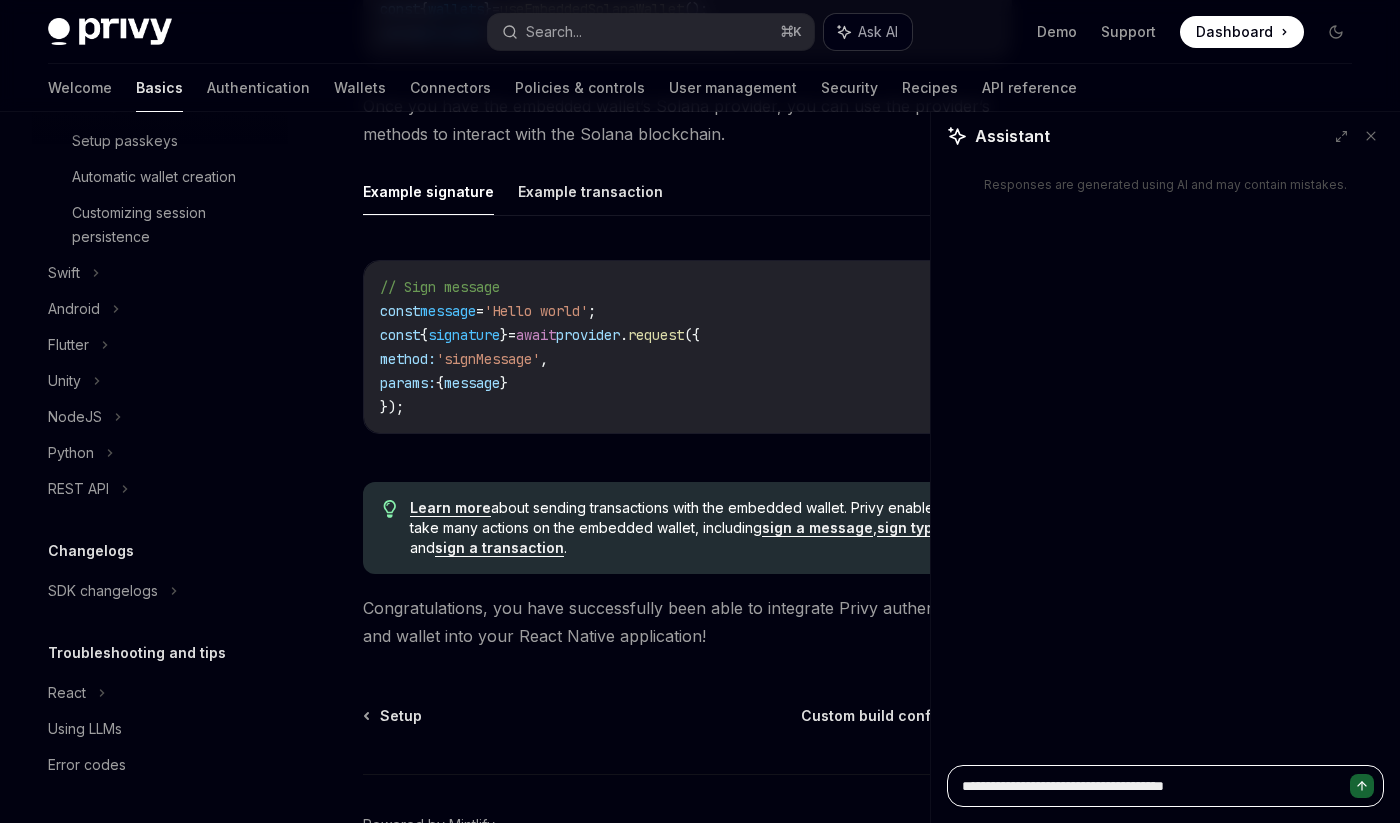 type on "*" 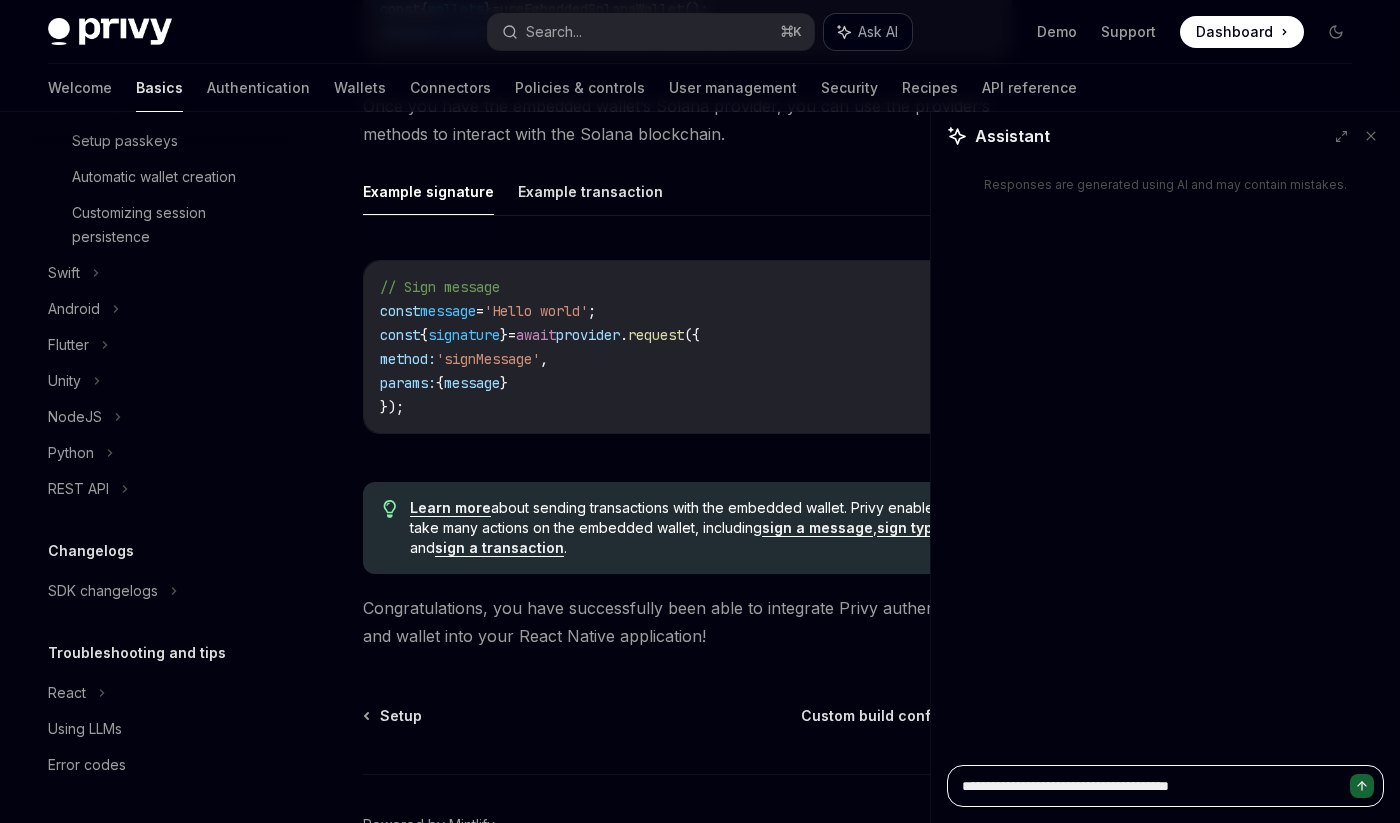 type on "*" 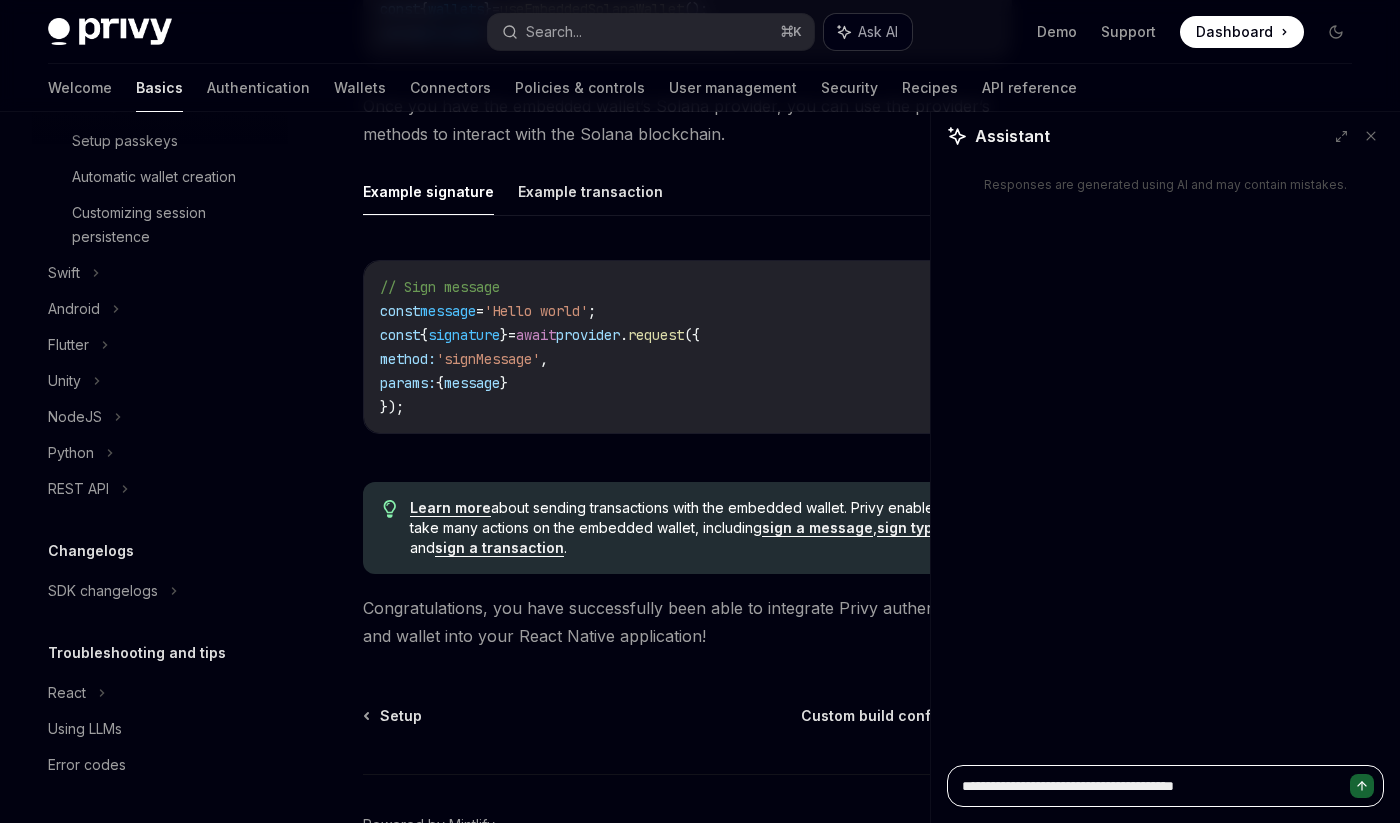 type on "**********" 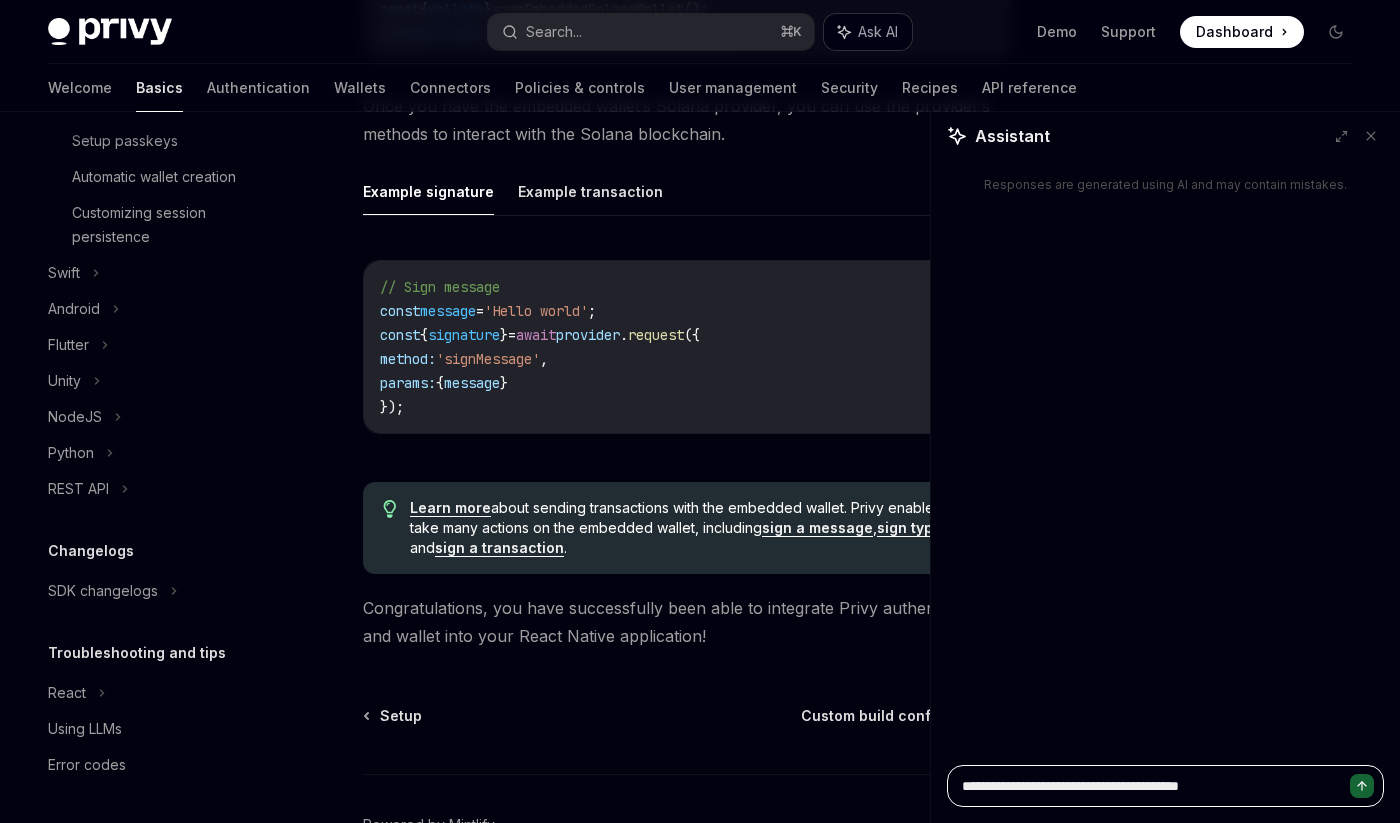 type on "*" 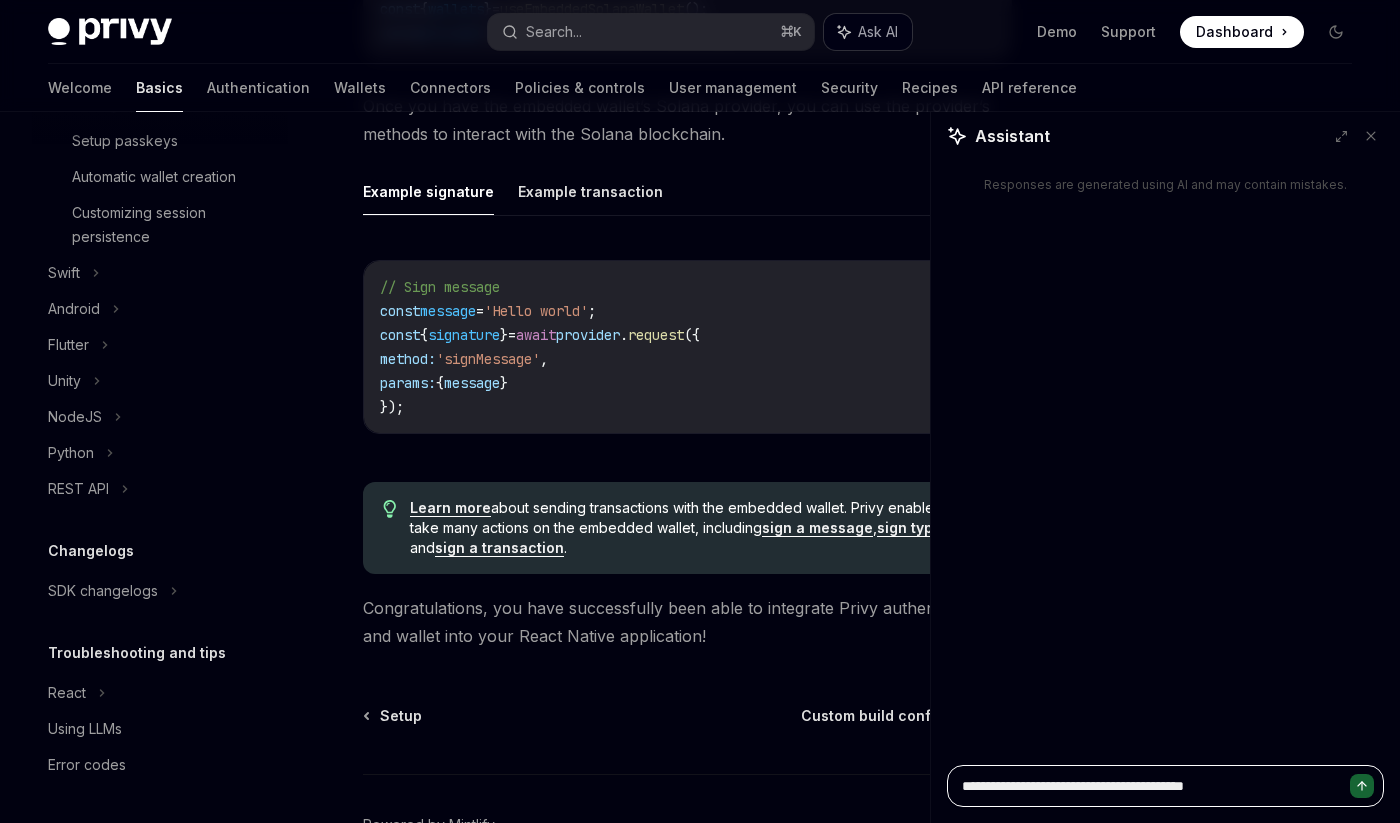 type on "**********" 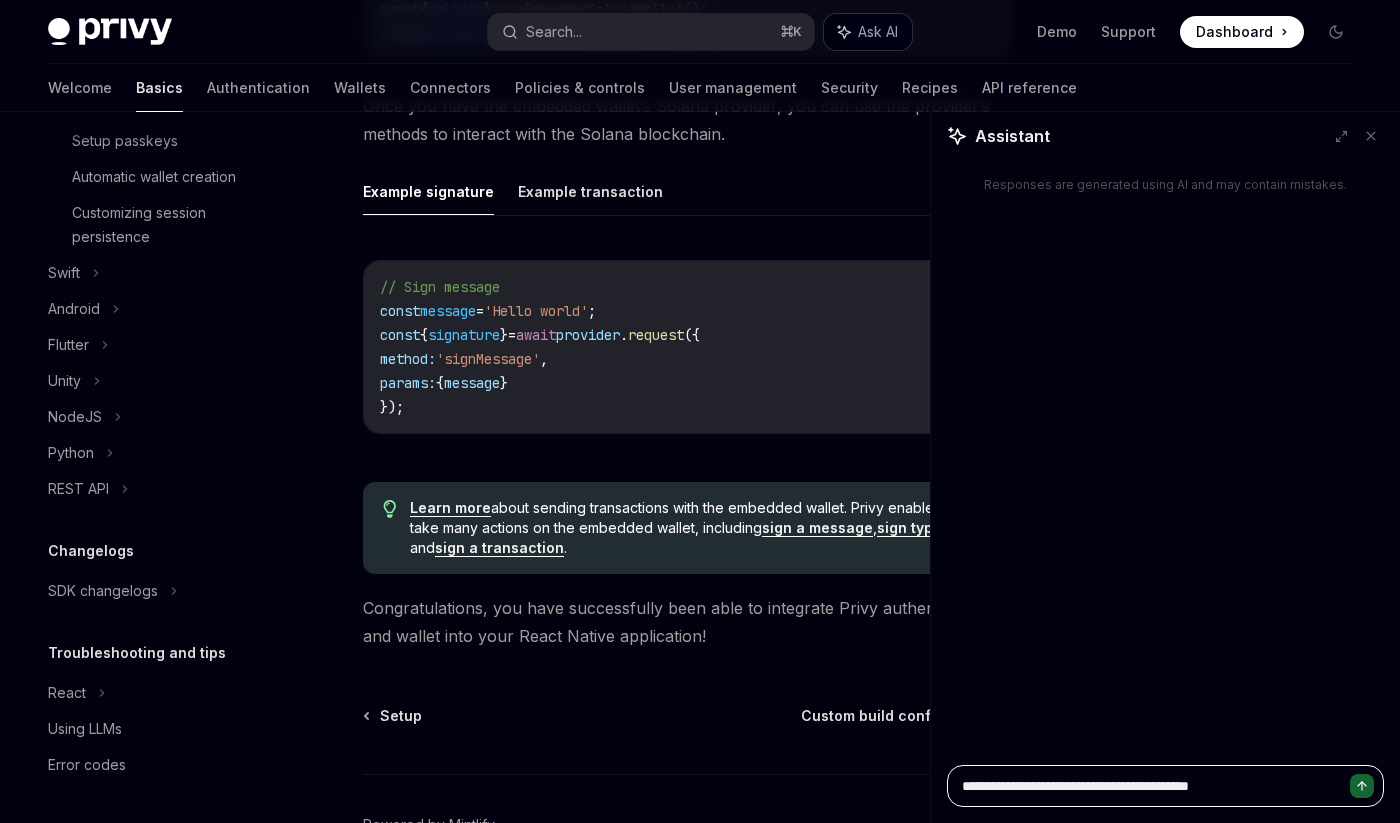 type on "*" 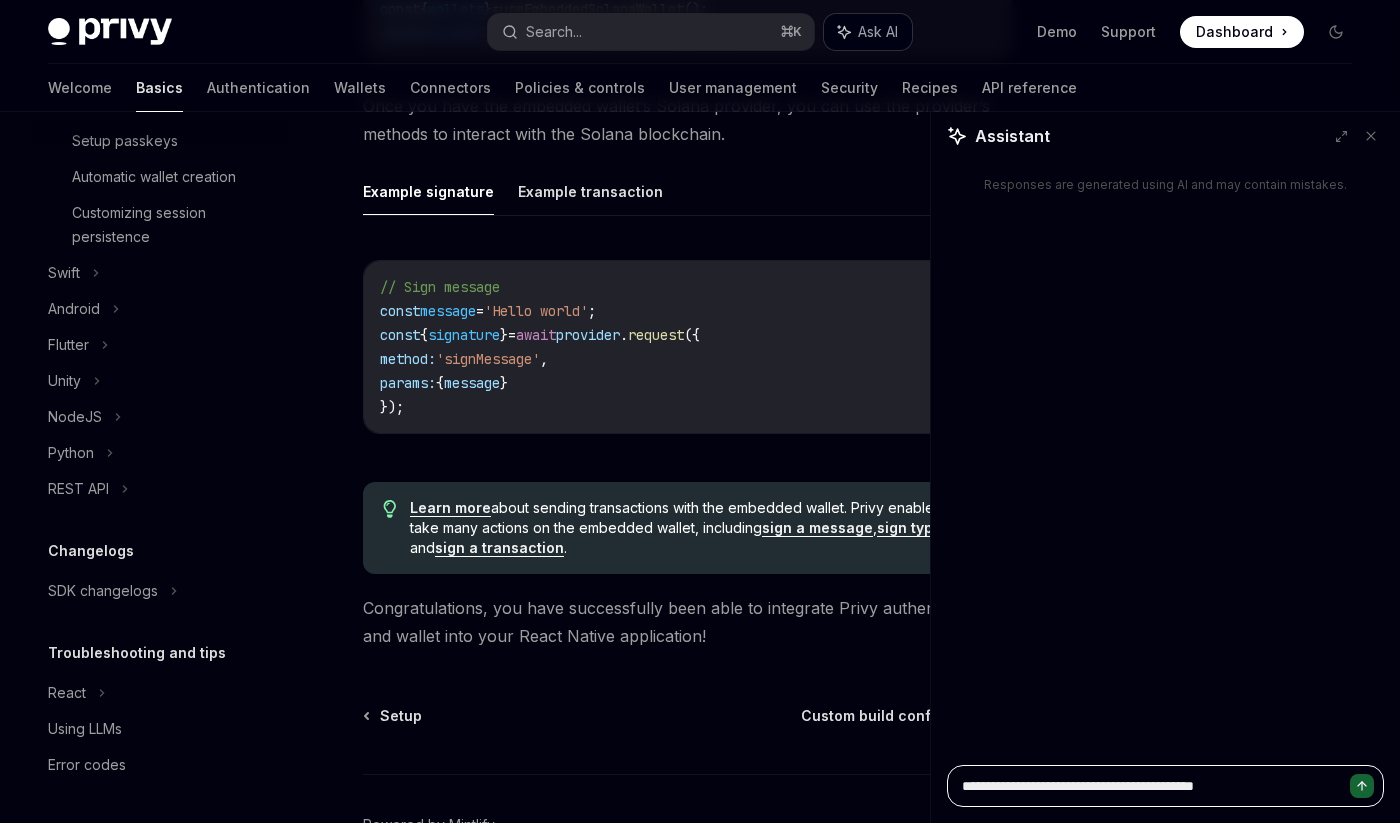 type on "*" 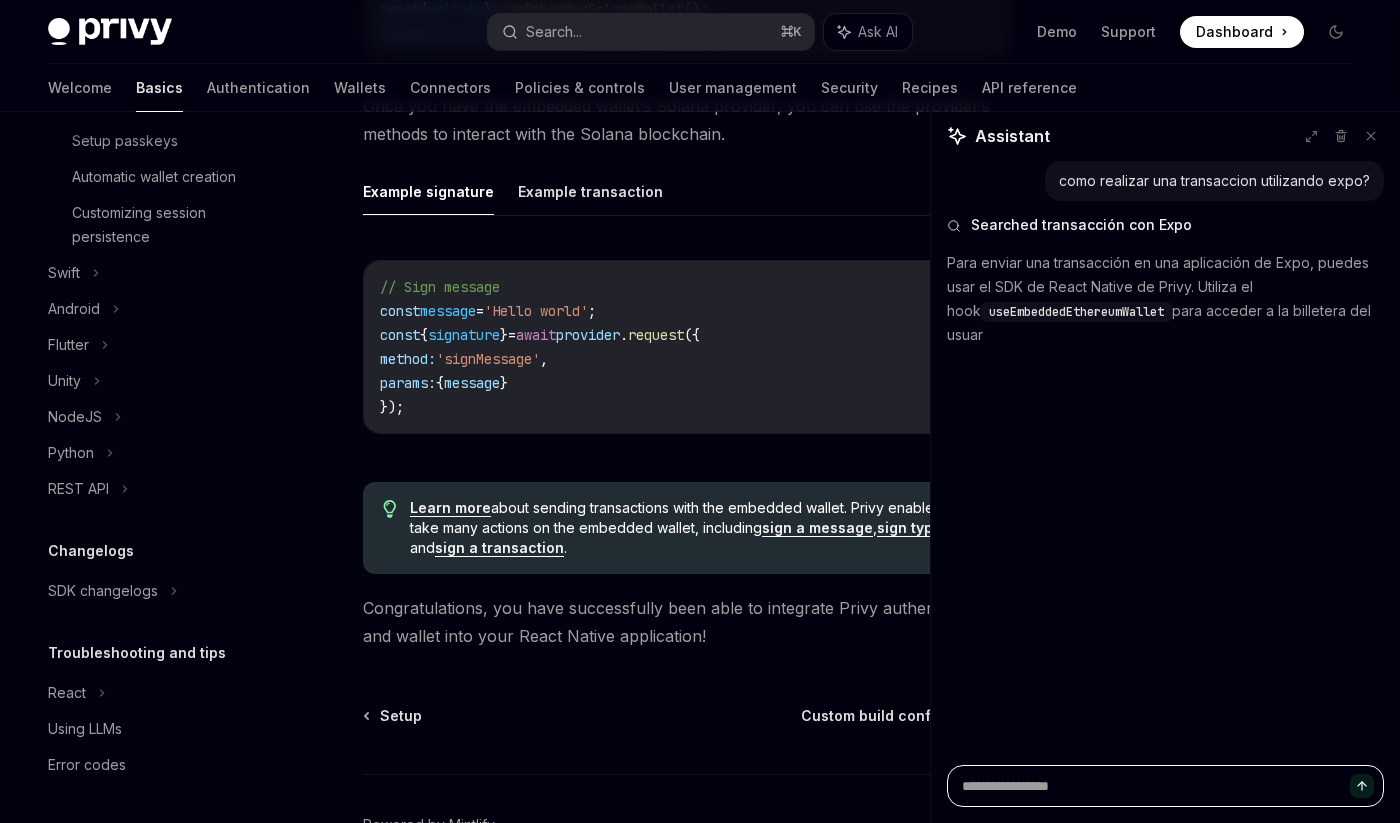 type on "*" 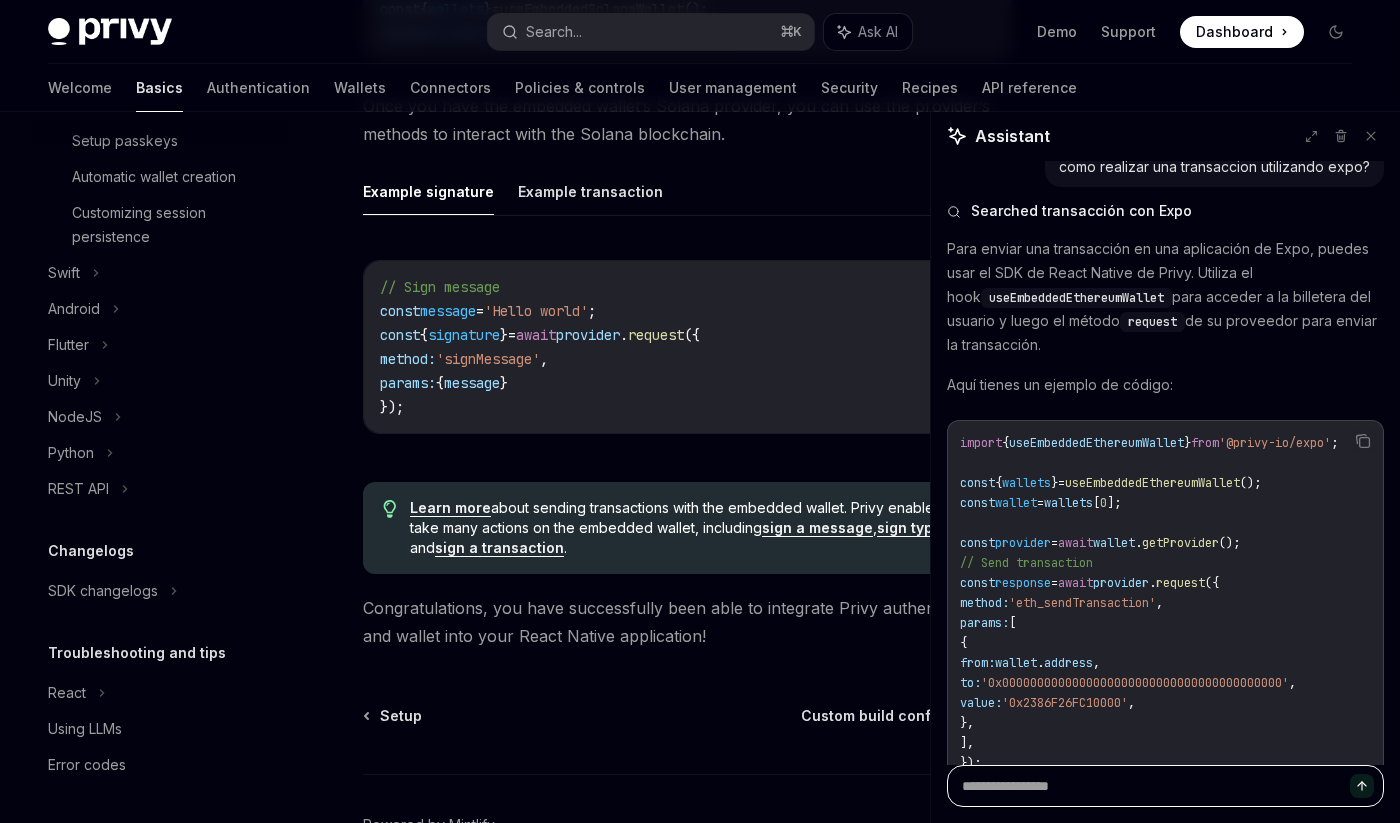 scroll, scrollTop: 164, scrollLeft: 0, axis: vertical 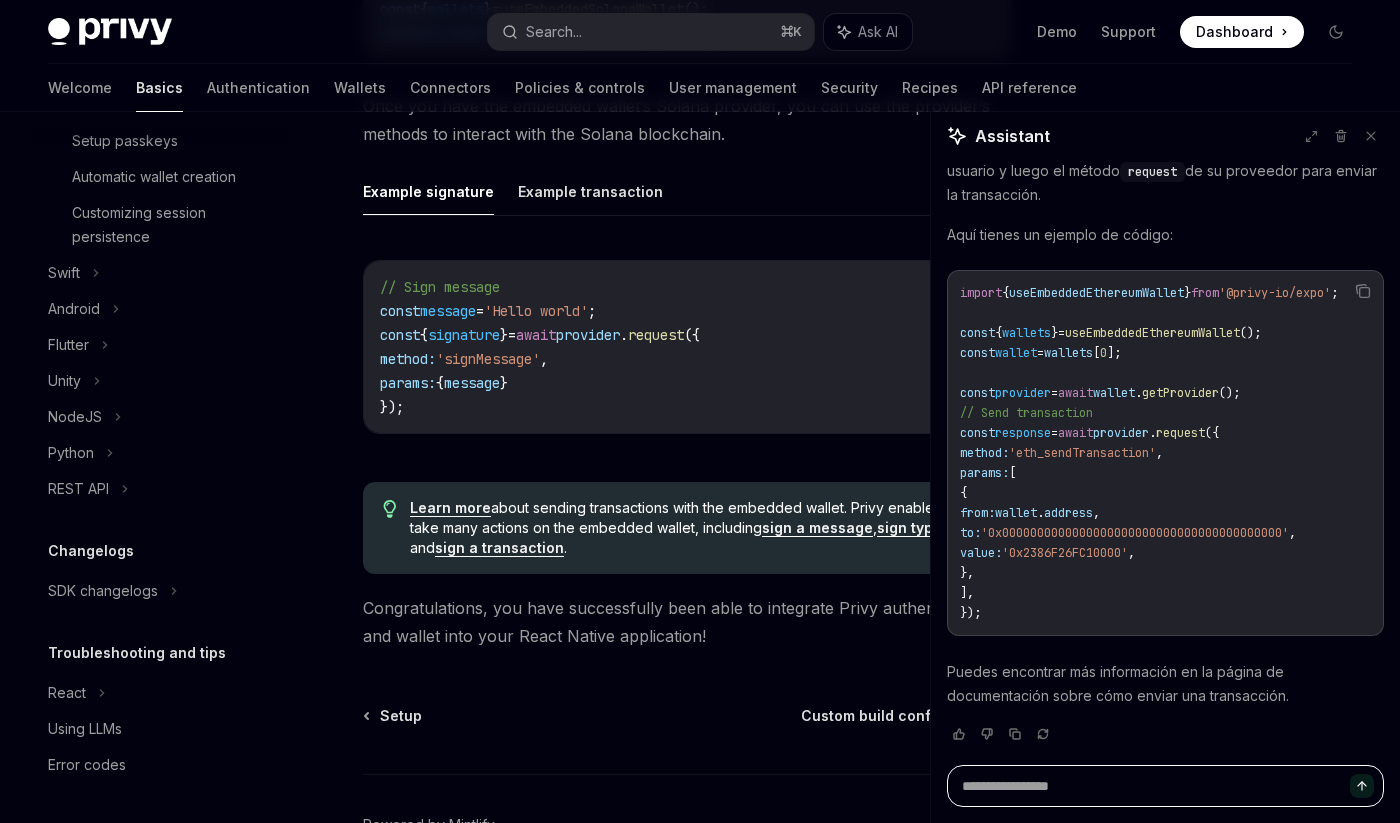 click at bounding box center (1165, 786) 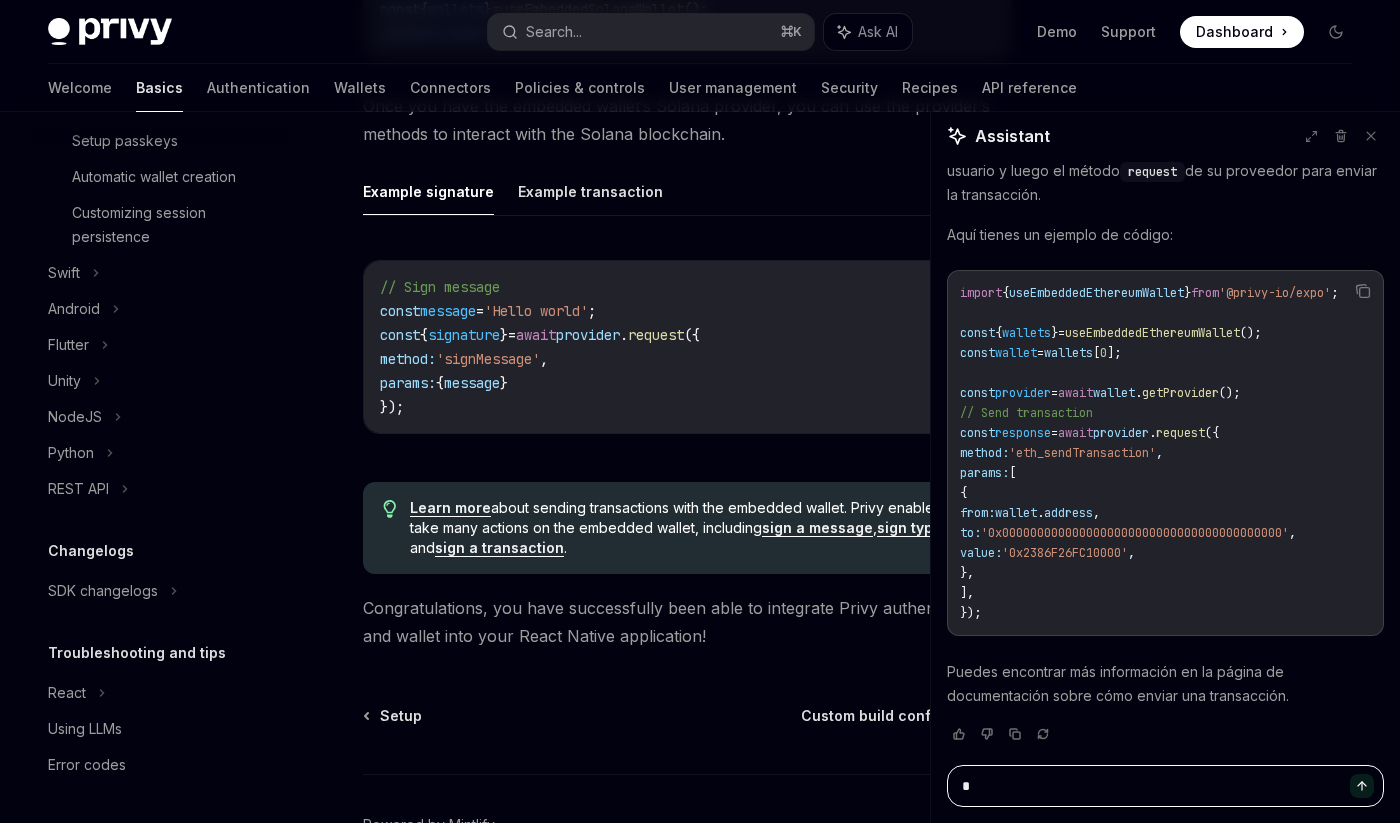 type on "*" 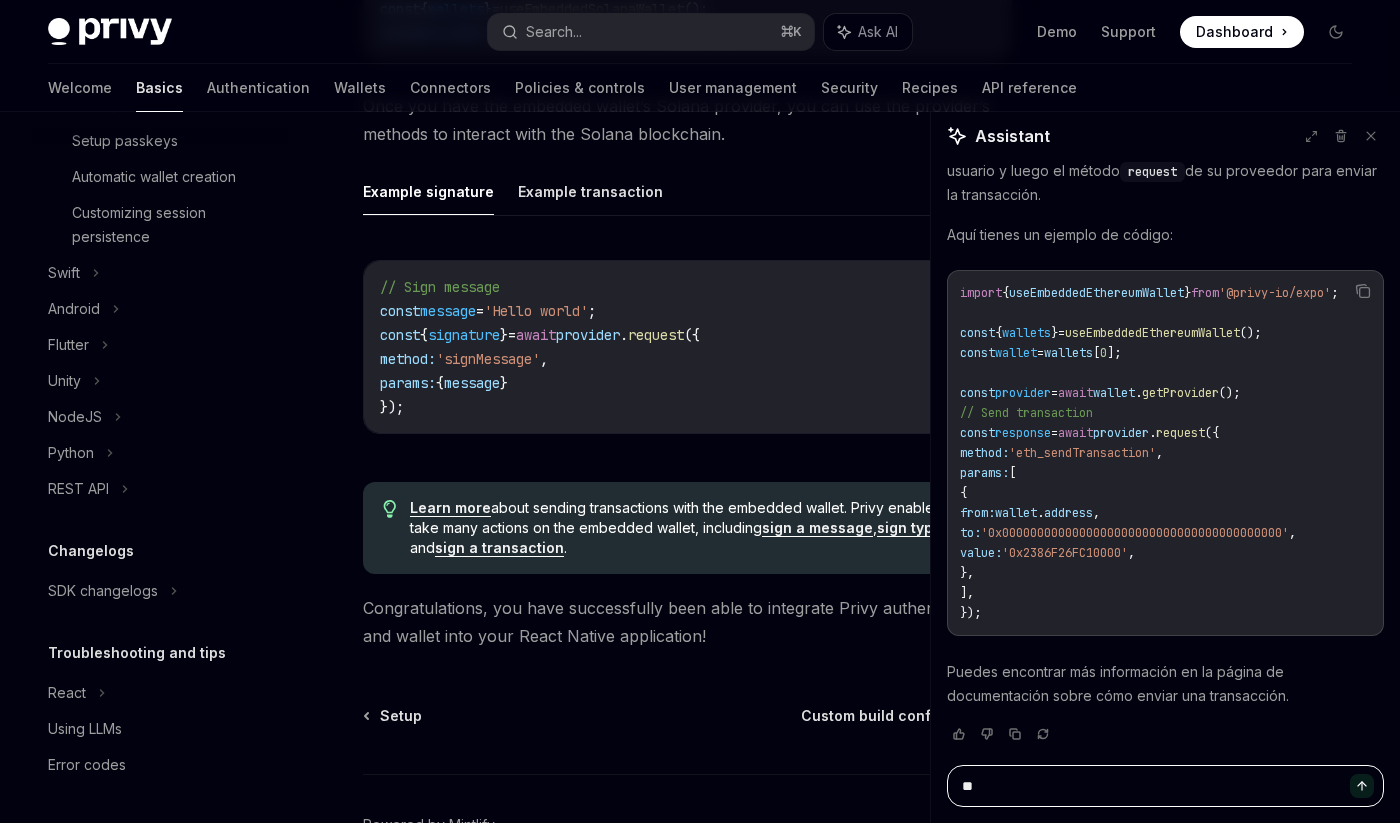 type on "*" 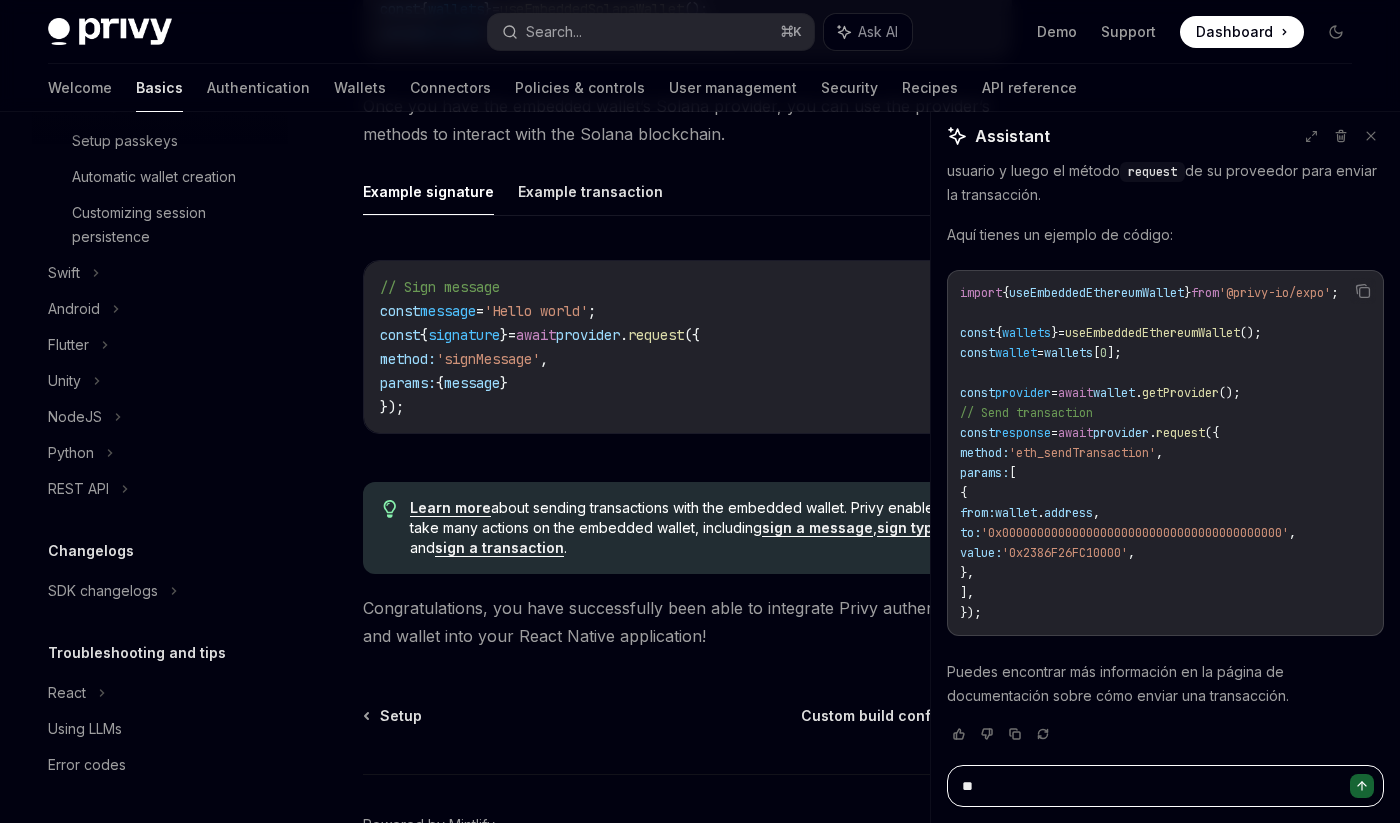 type on "***" 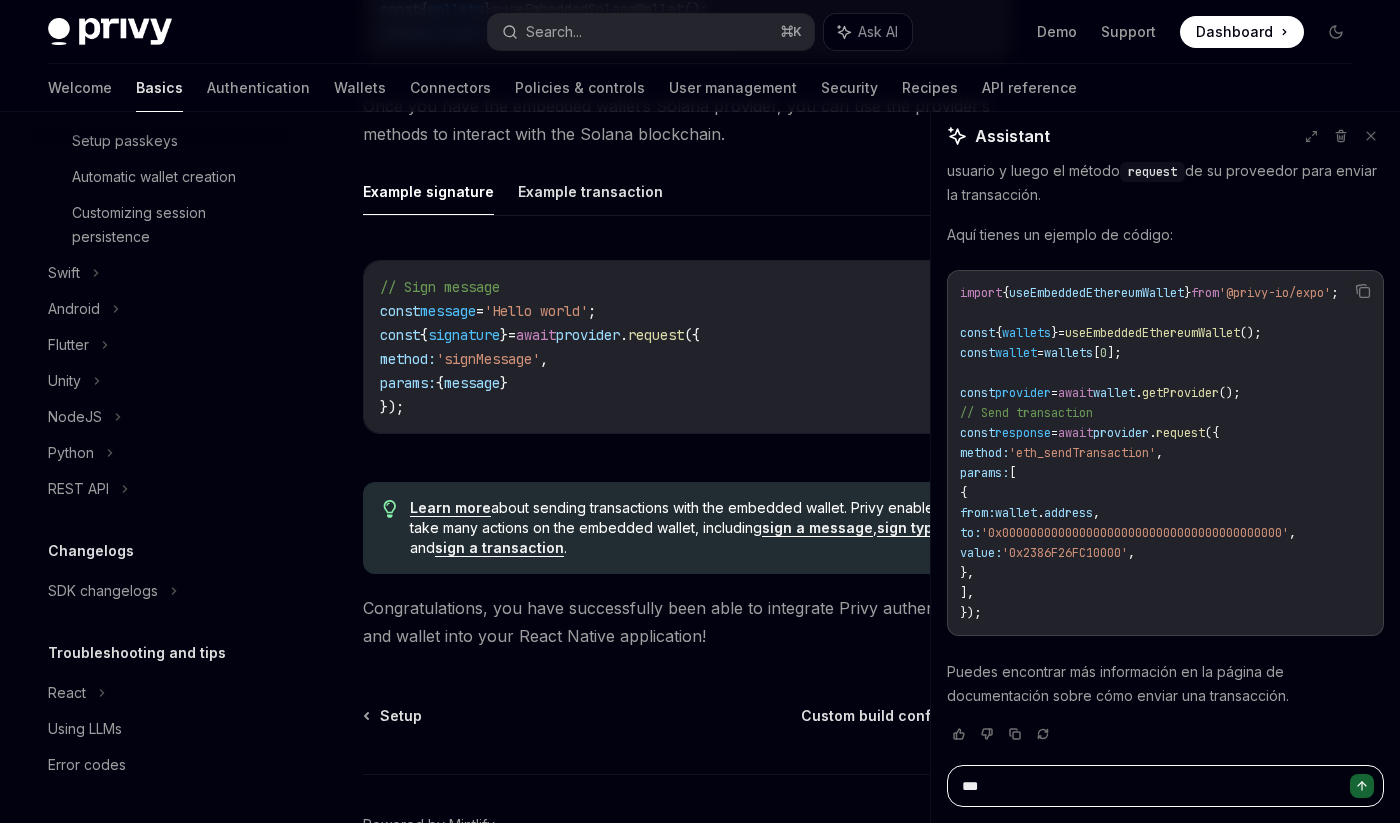 type on "*" 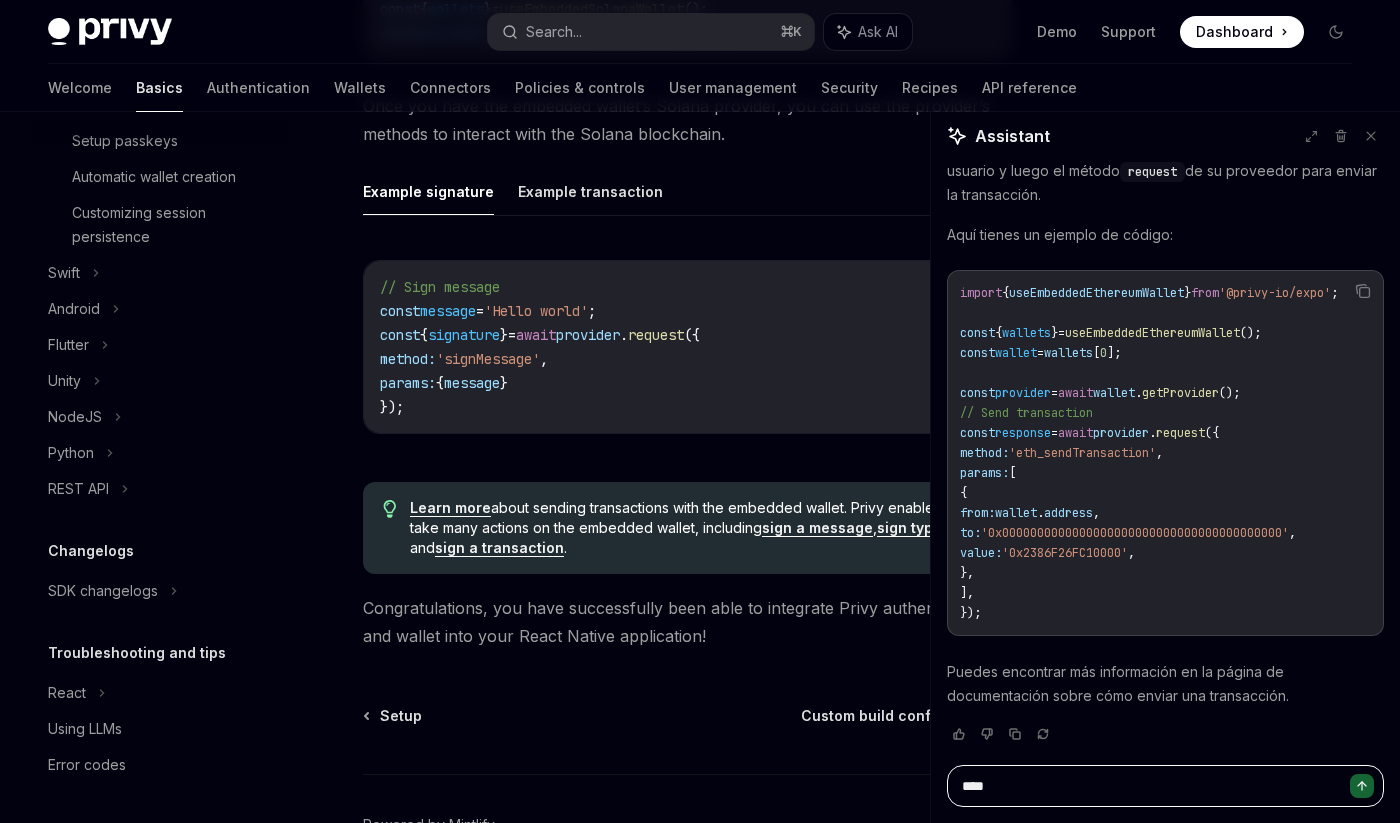 type on "*" 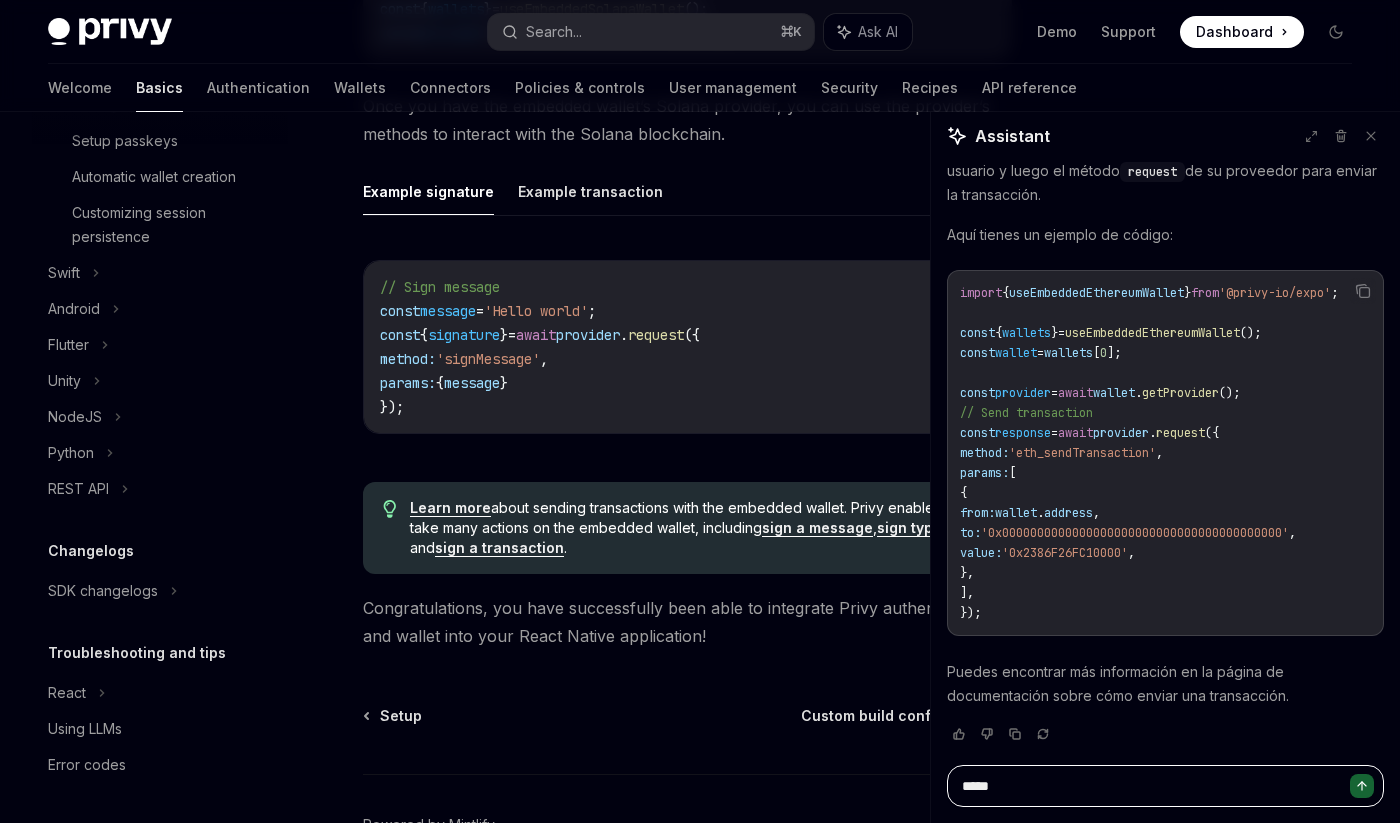 type on "*" 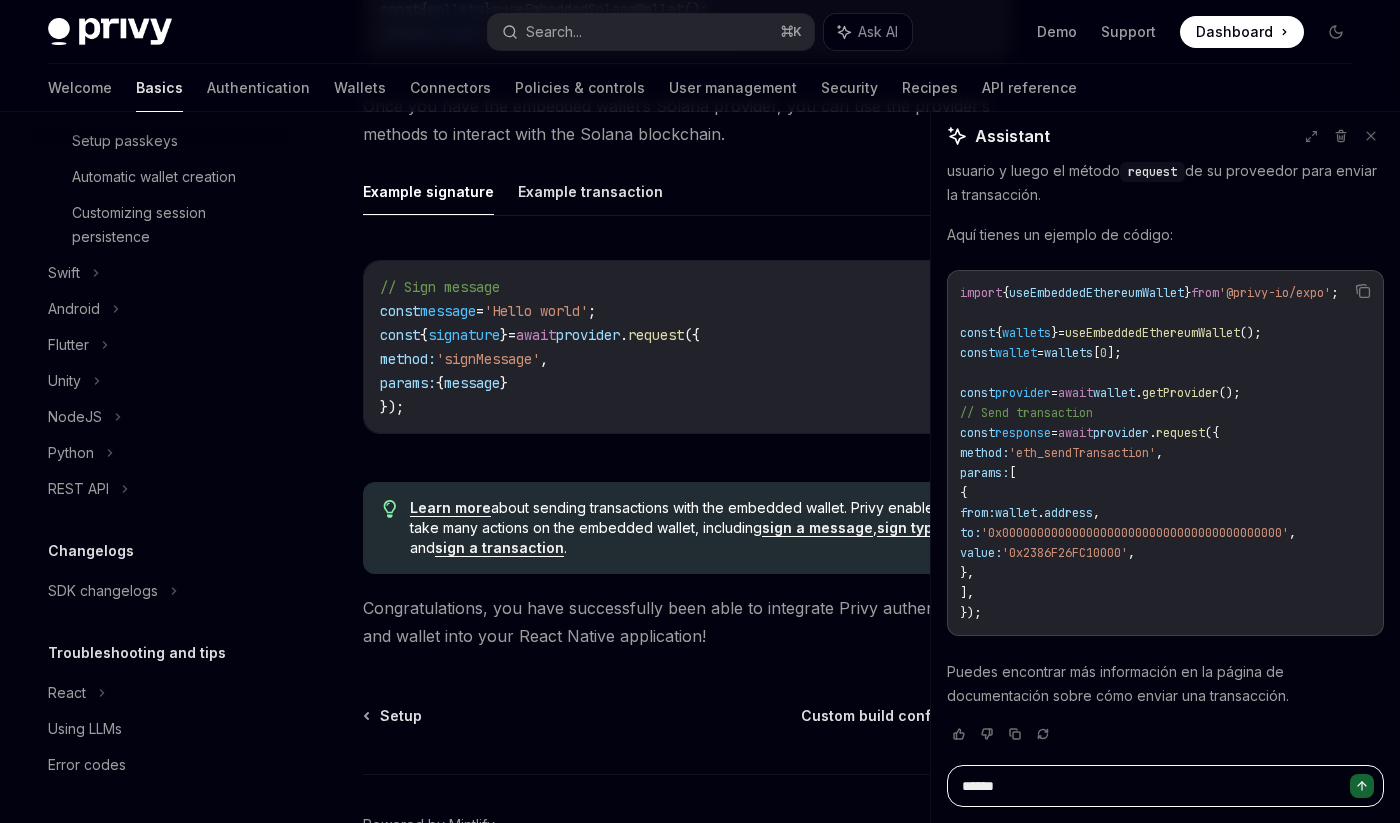 type on "*" 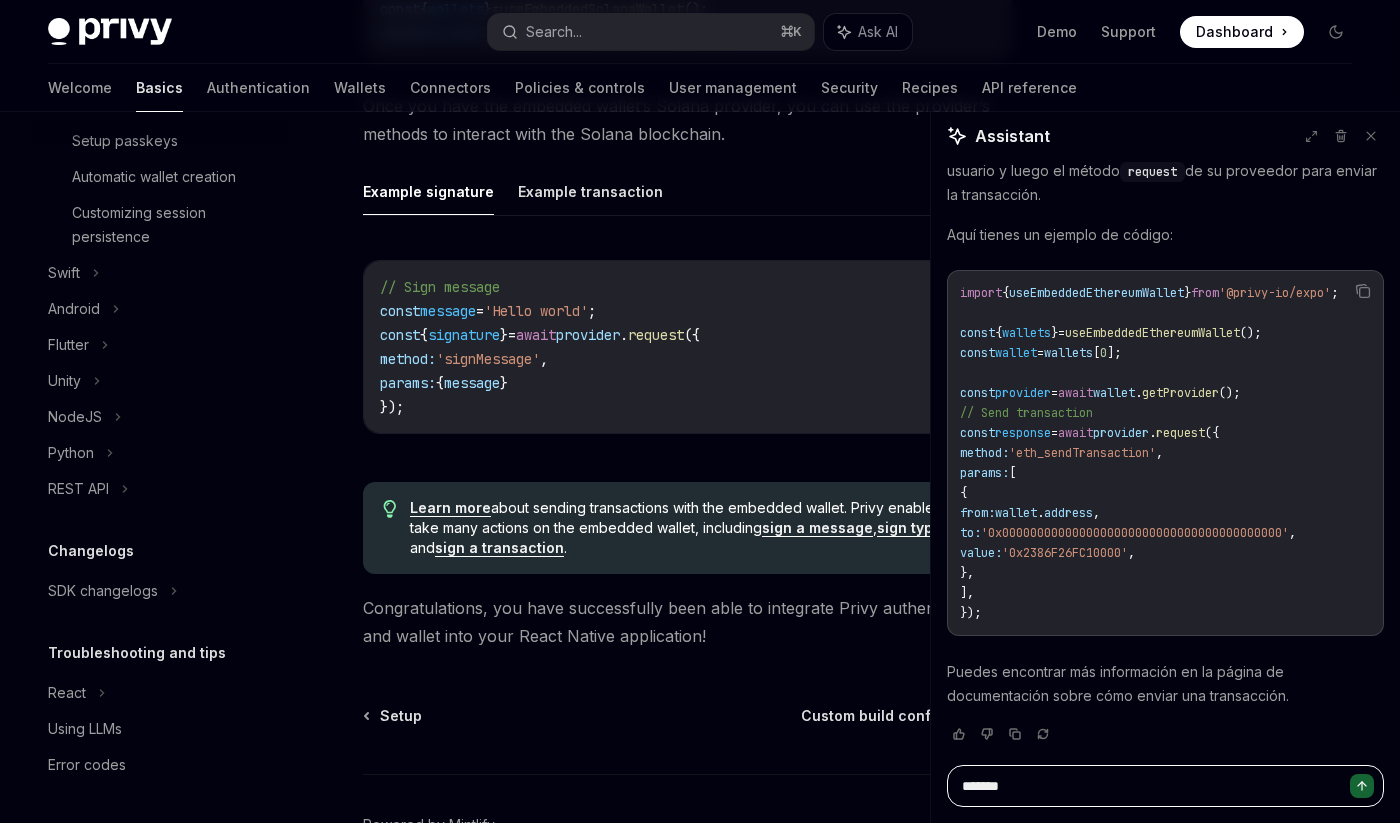 type on "*" 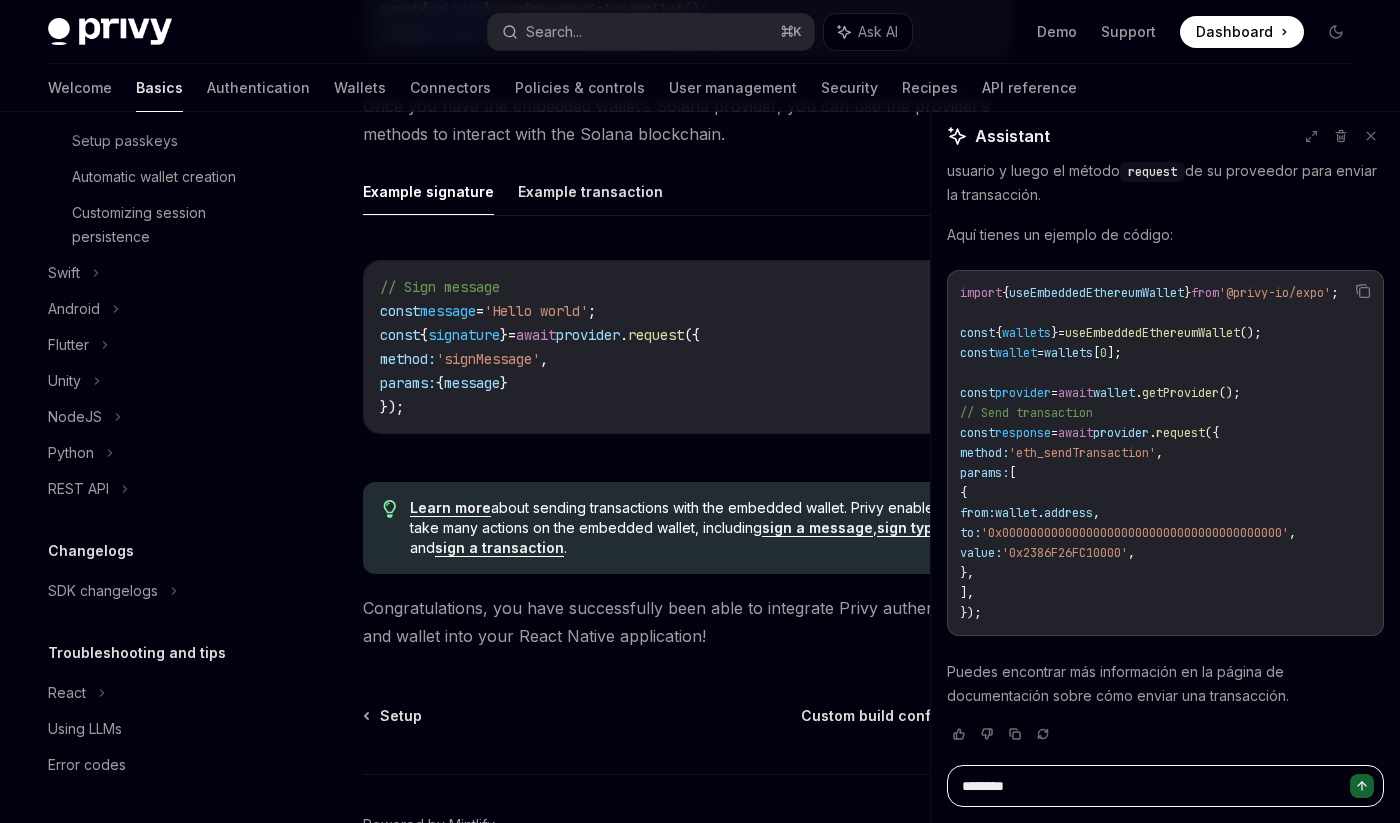 type on "*" 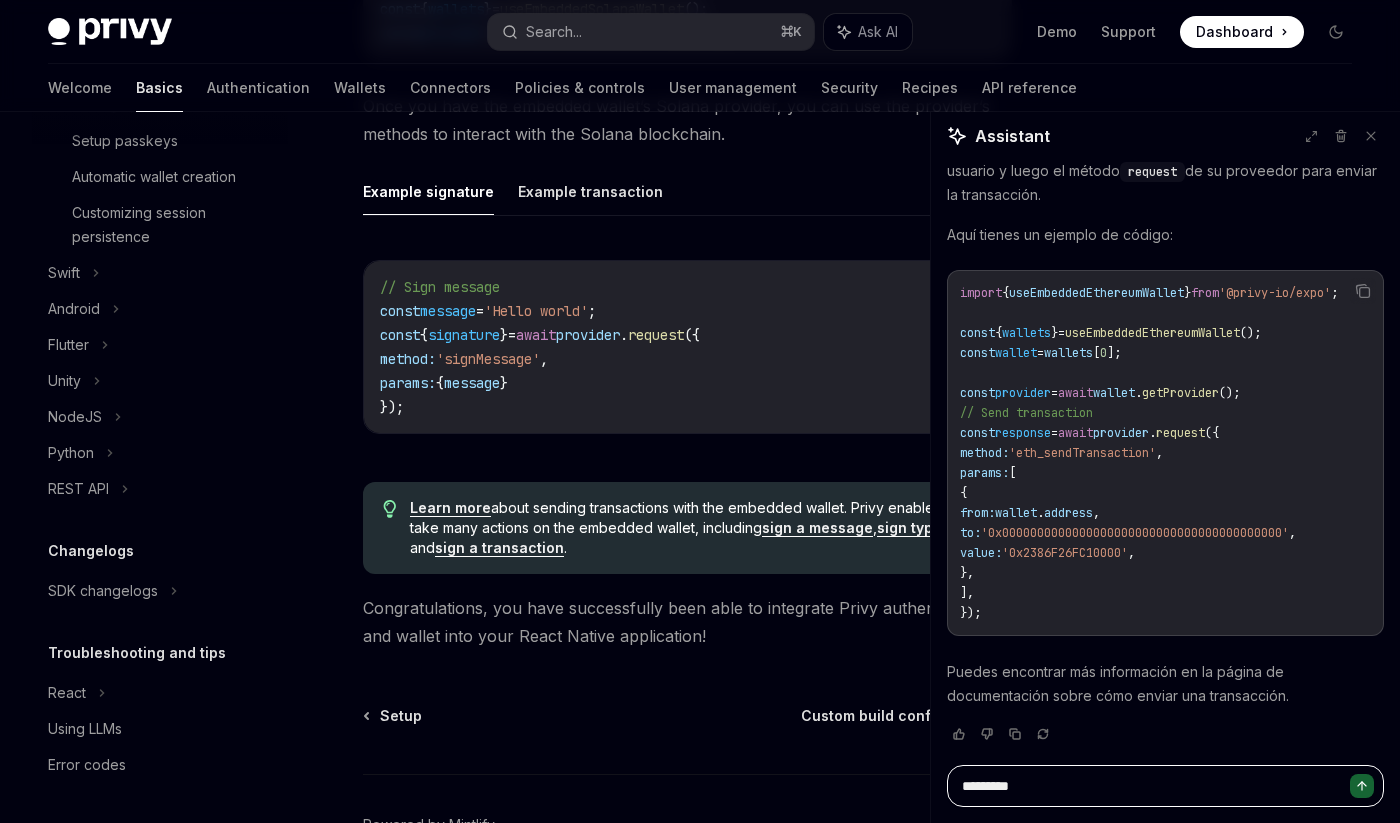 type on "*" 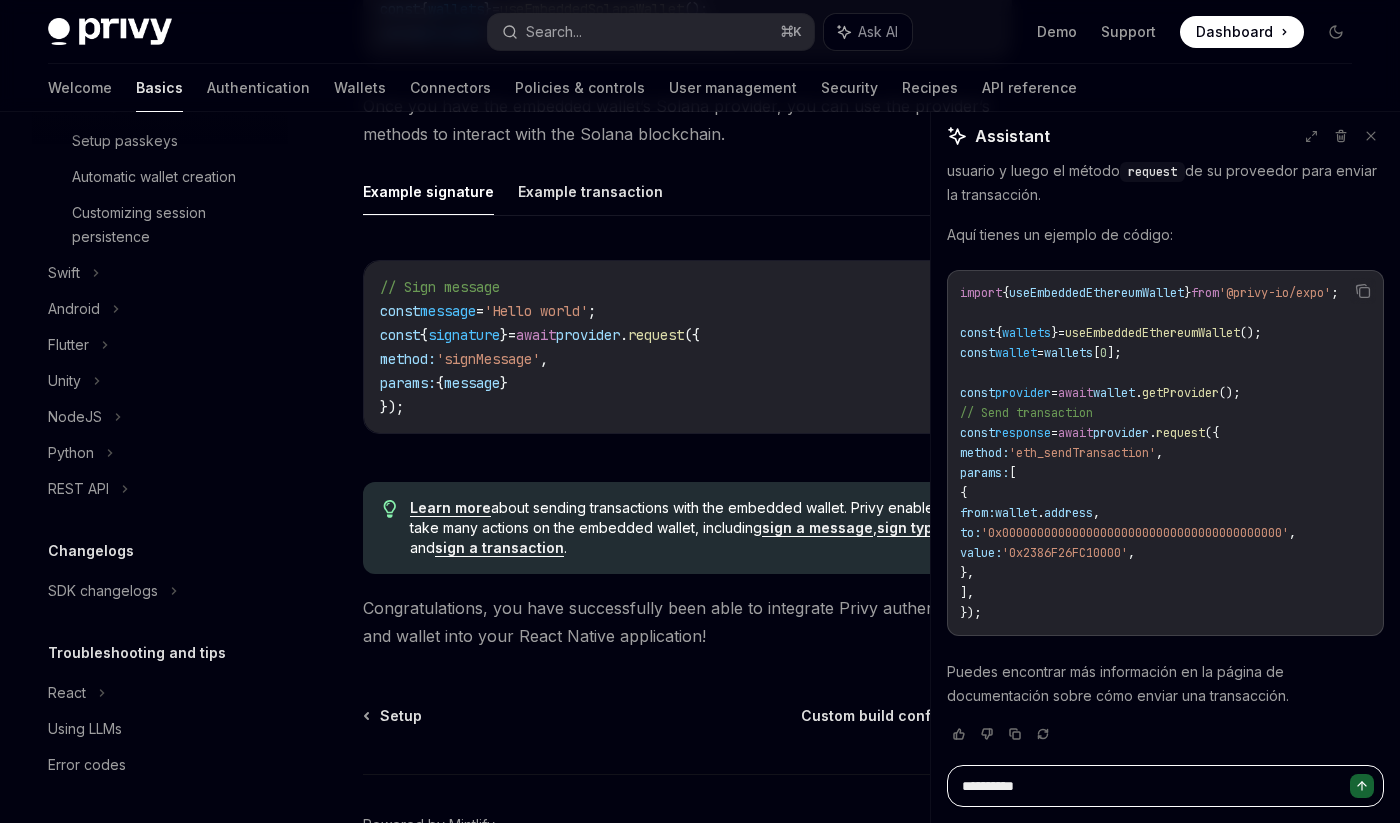 type on "**********" 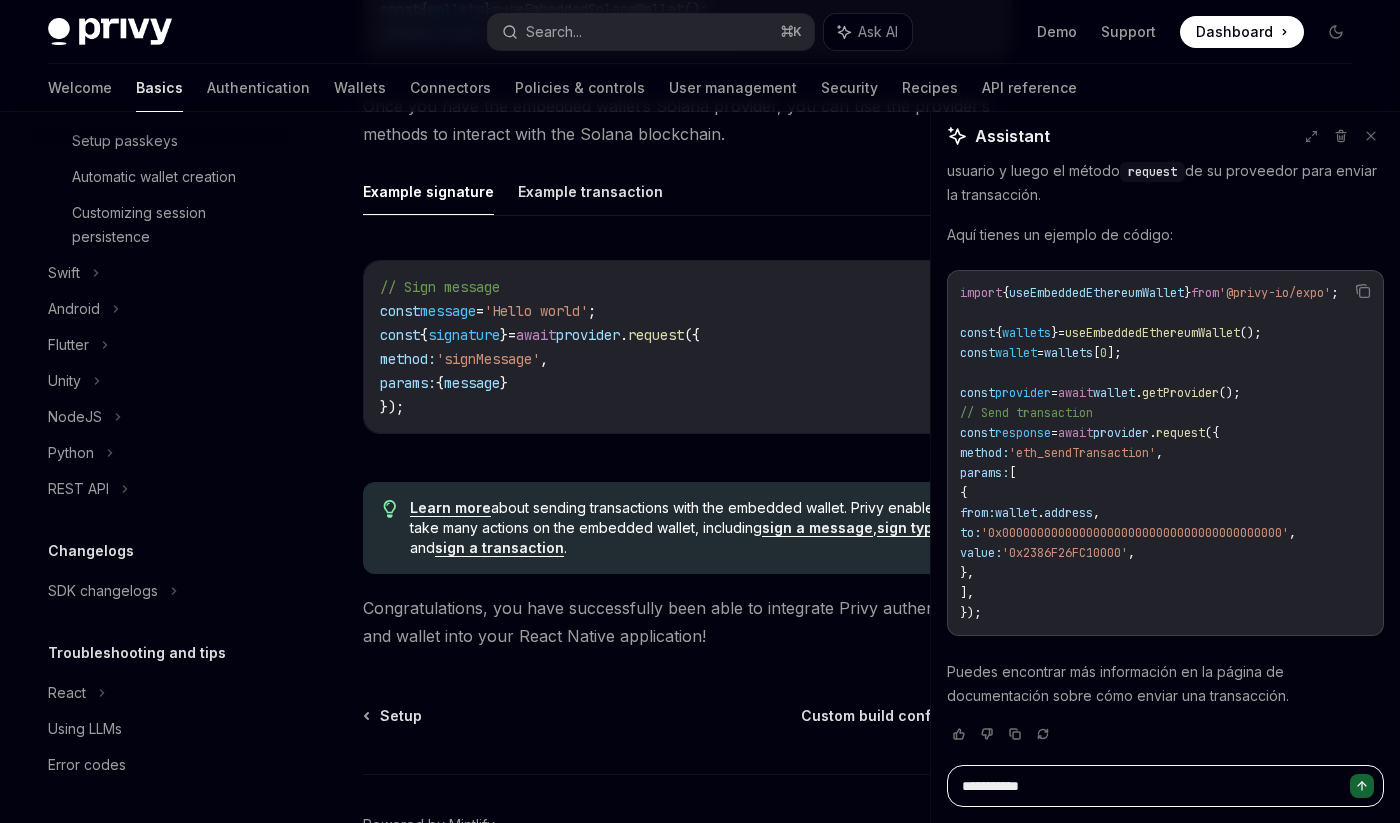 type on "*" 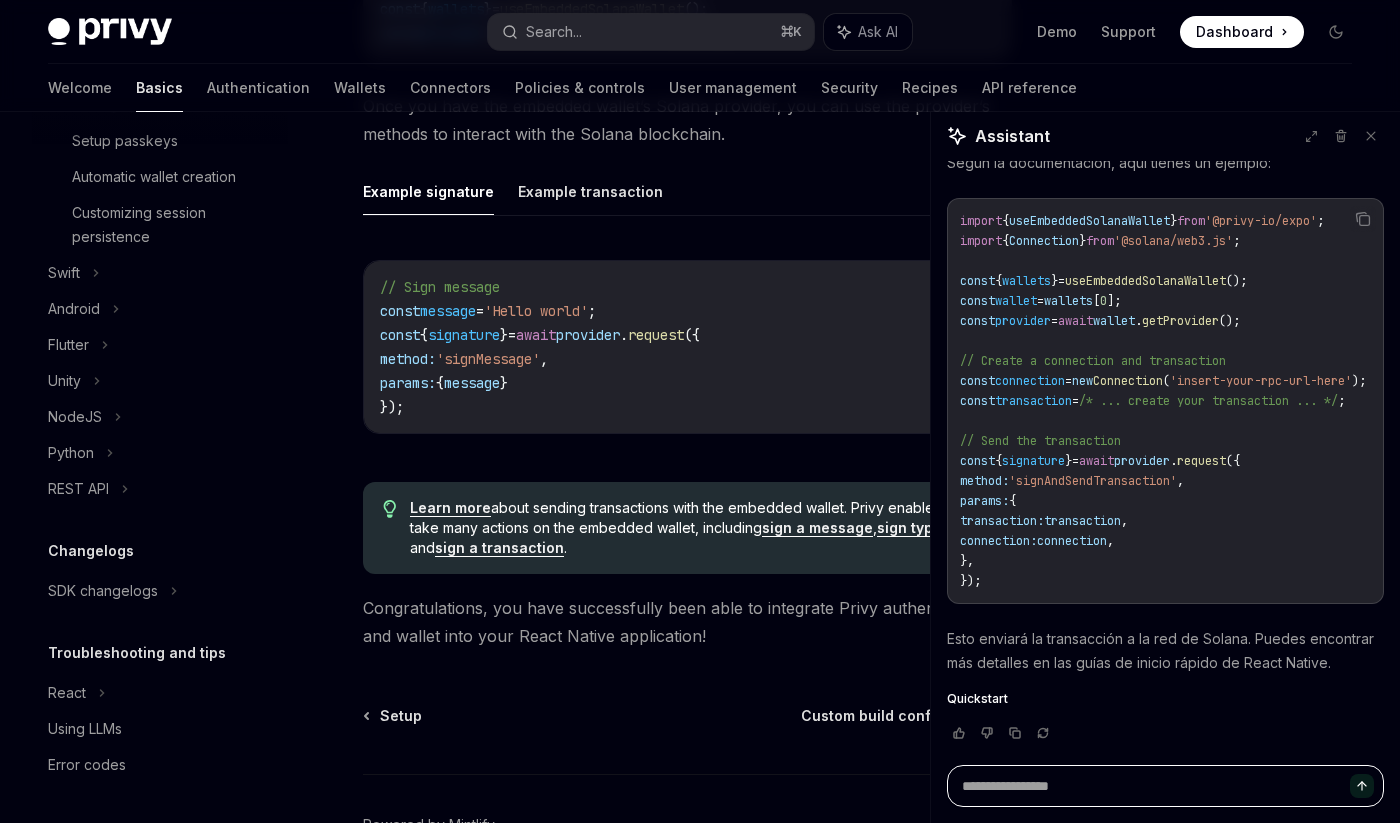 scroll, scrollTop: 1025, scrollLeft: 0, axis: vertical 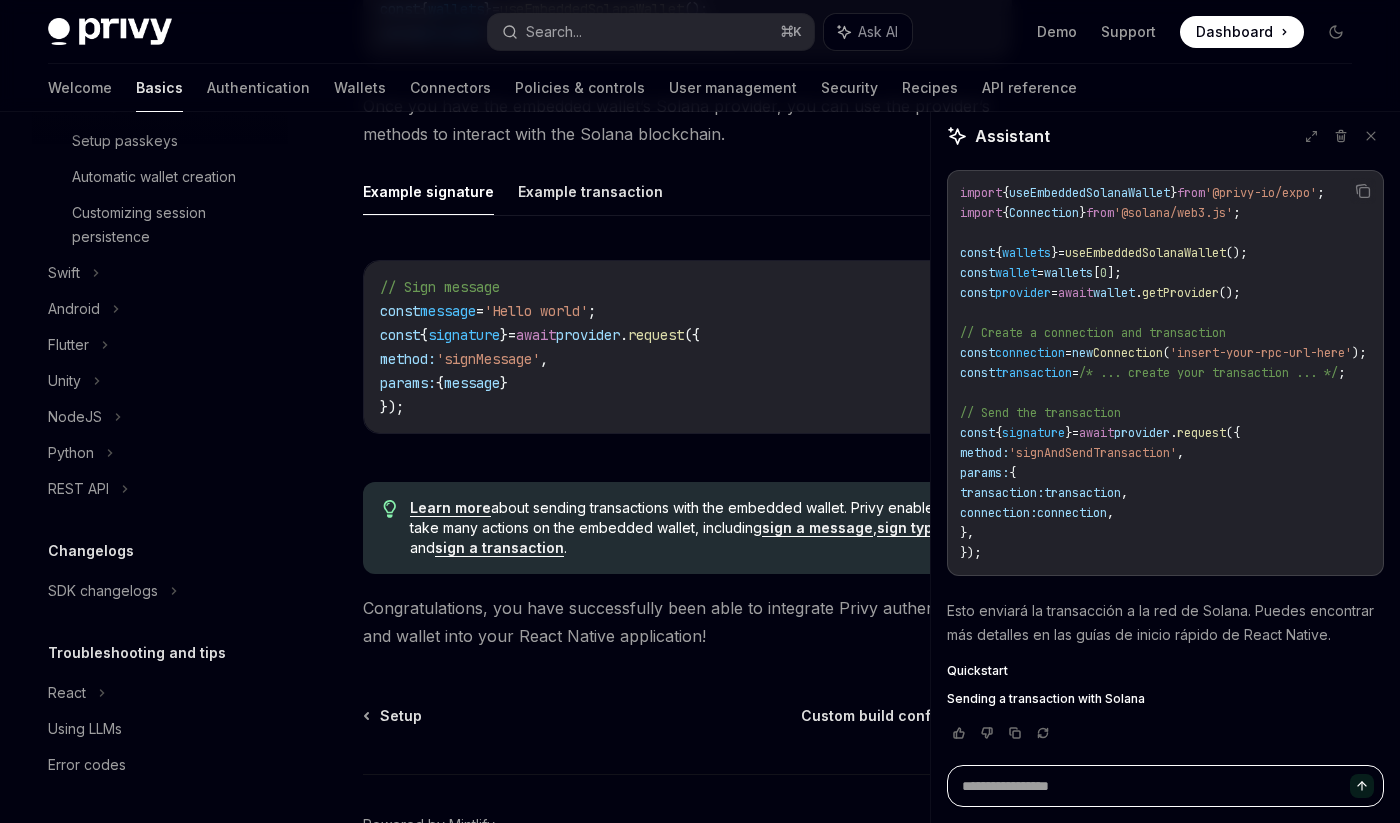 type on "*" 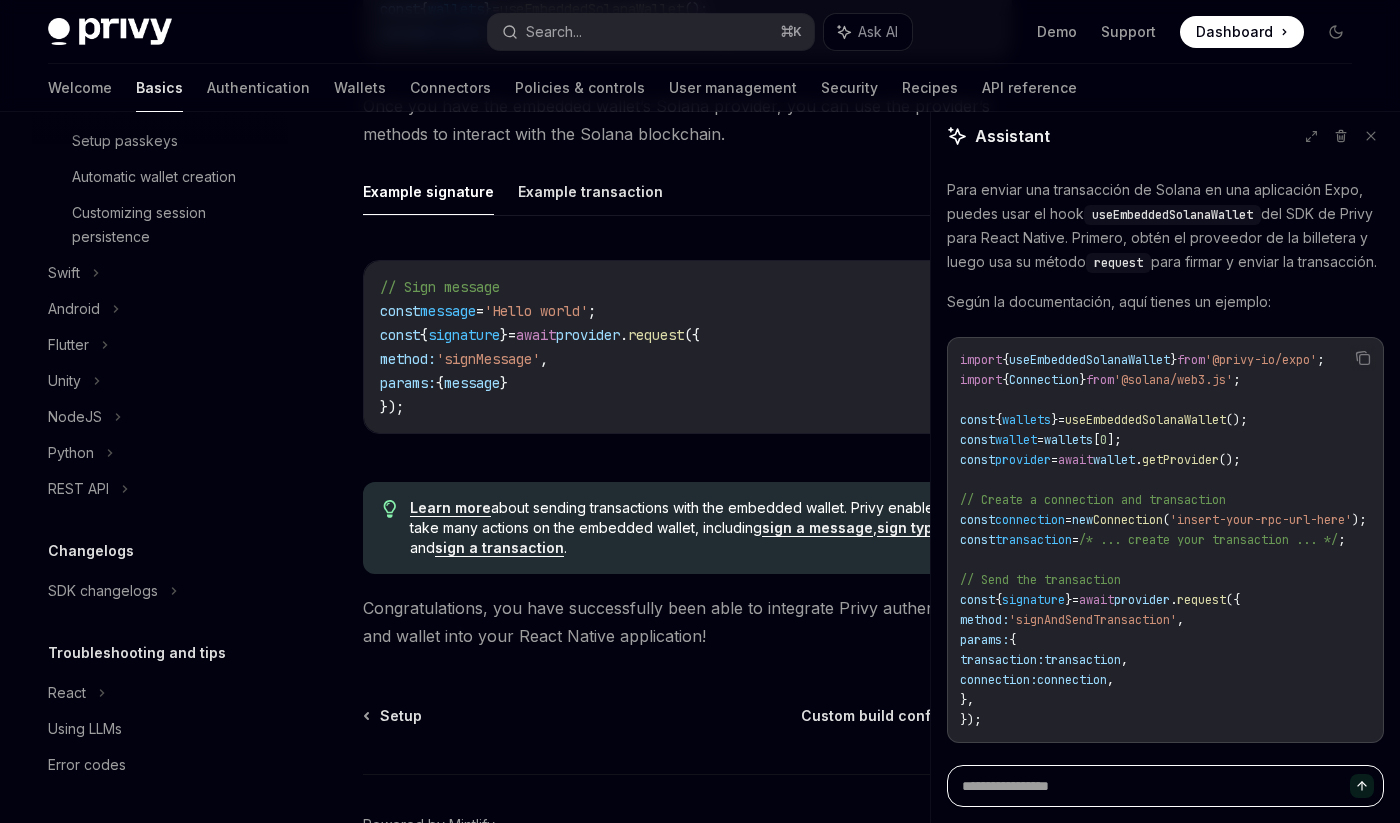 scroll, scrollTop: 830, scrollLeft: 0, axis: vertical 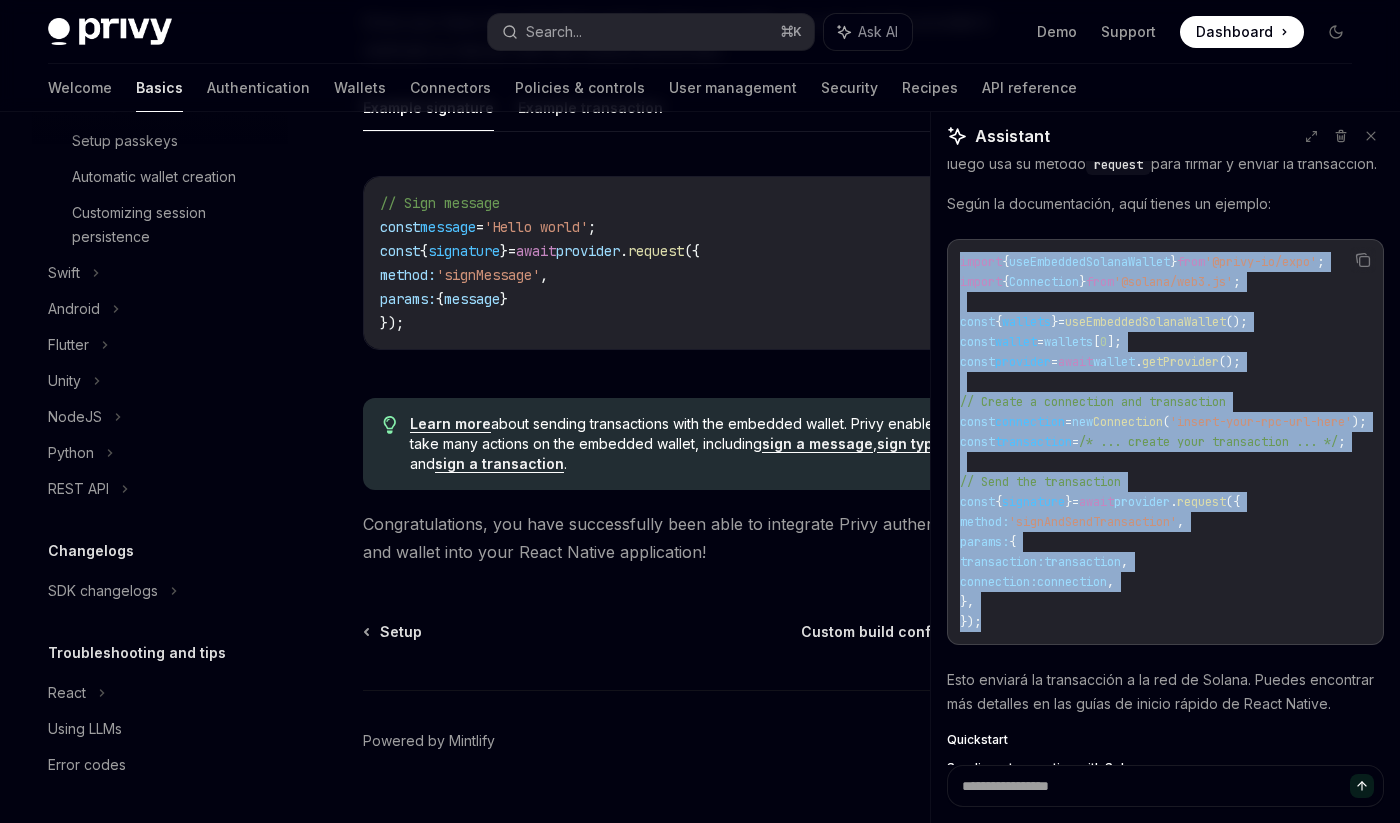 drag, startPoint x: 1091, startPoint y: 649, endPoint x: 962, endPoint y: 294, distance: 377.71152 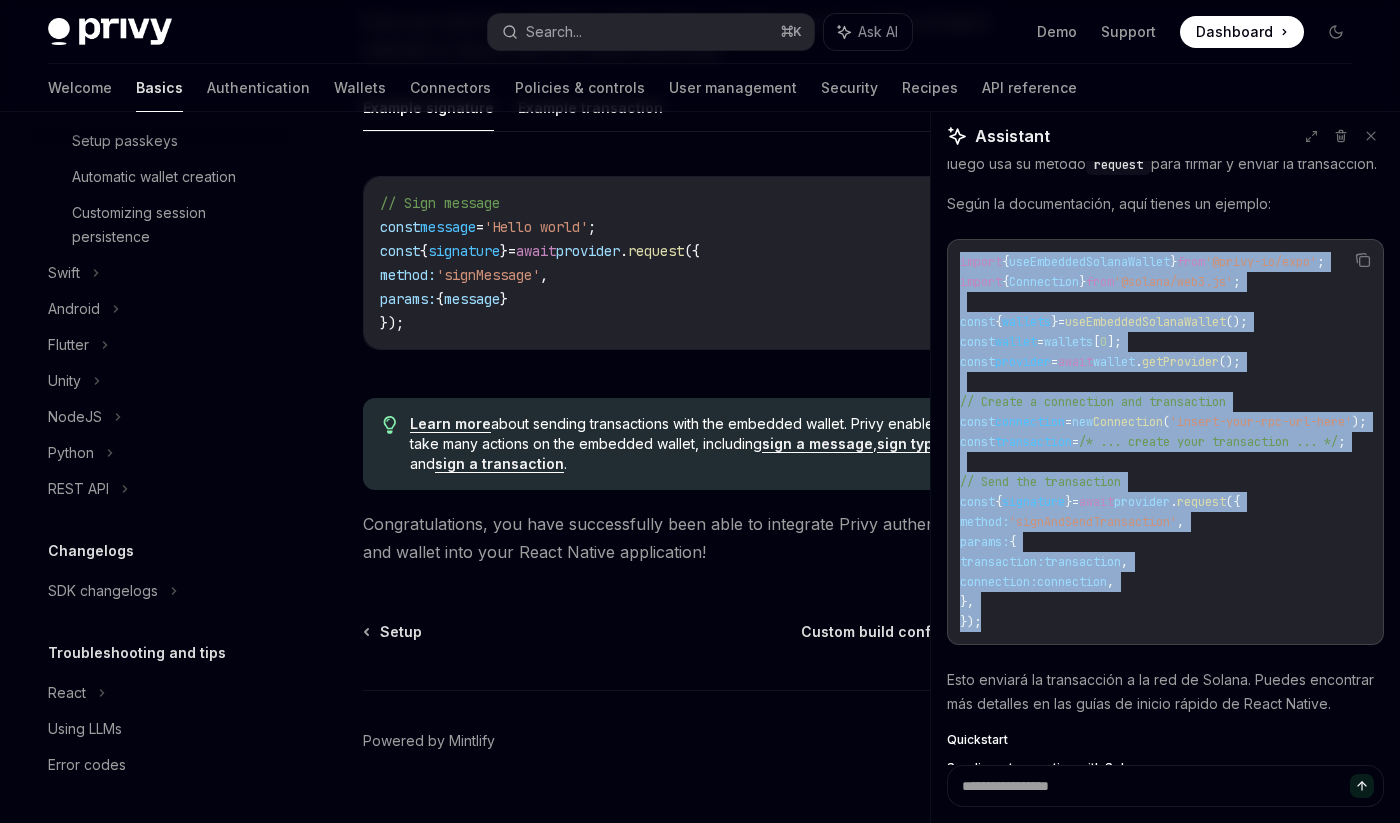 copy on "import { useEmbeddedSolanaWallet } from '@privy-io/expo'; import { Connection } from '@solana/web3.js'; const { wallets } = useEmbeddedSolanaWallet(); const wallet = wallets[0]; const provider = await wallet.getProvider(); // Create a connection and transaction const connection = new Connection('insert-your-rpc-url-here'); const transaction = /* ... create your transaction ... */; // Send the transaction const { signature } = await provider.request({   method: 'signAndSendTransaction',   params: {     transaction: transaction,     connection: connection,   }, });" 